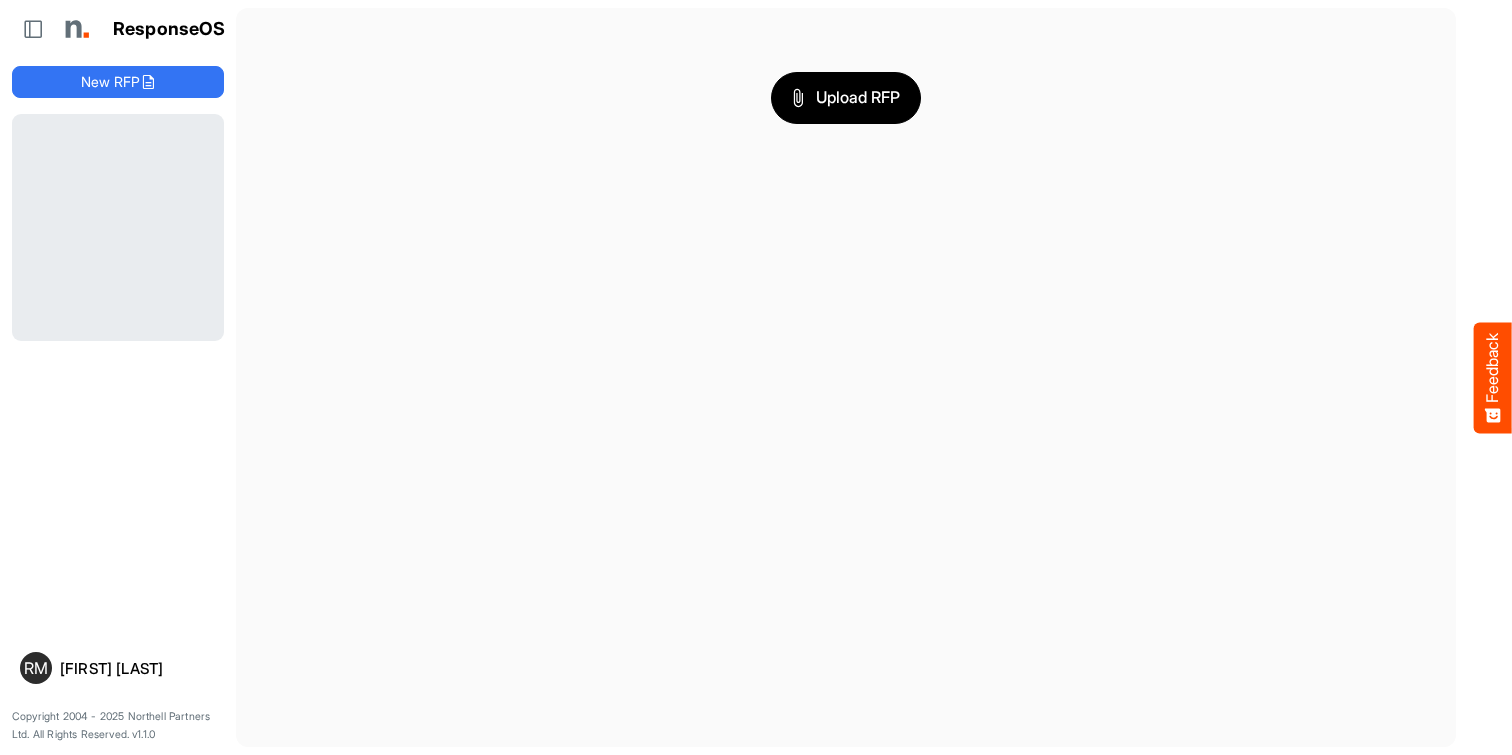 scroll, scrollTop: 0, scrollLeft: 0, axis: both 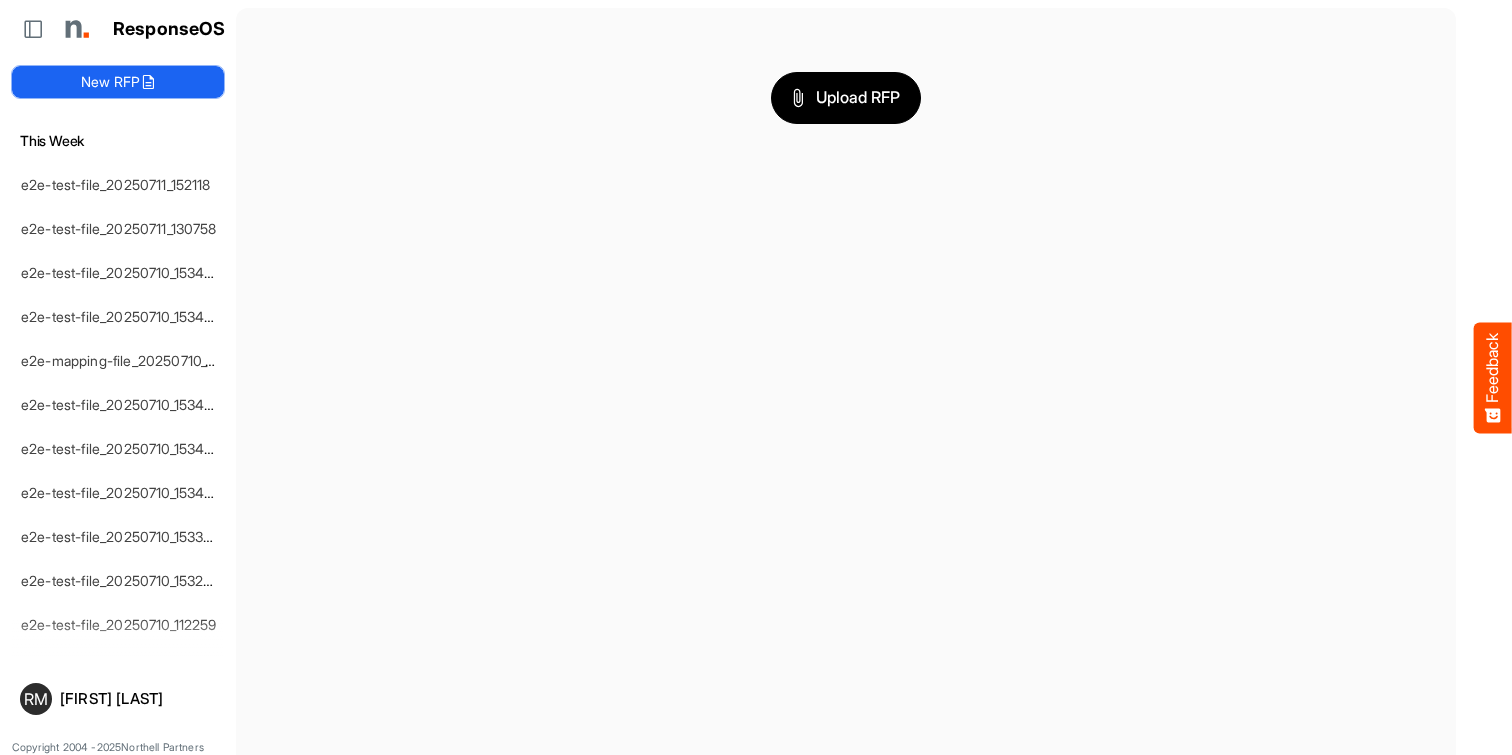 click at bounding box center [148, 82] 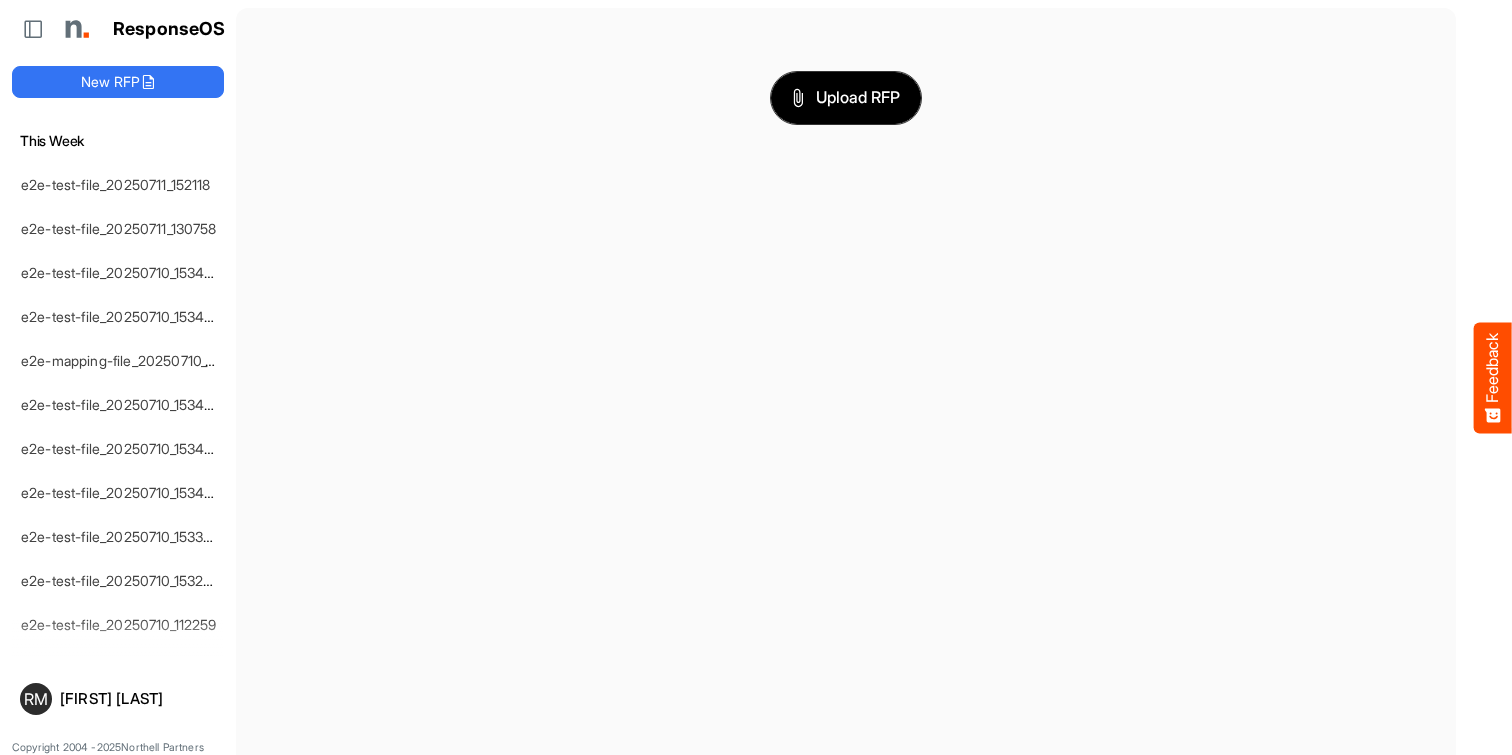 click on "Upload RFP" at bounding box center (846, 98) 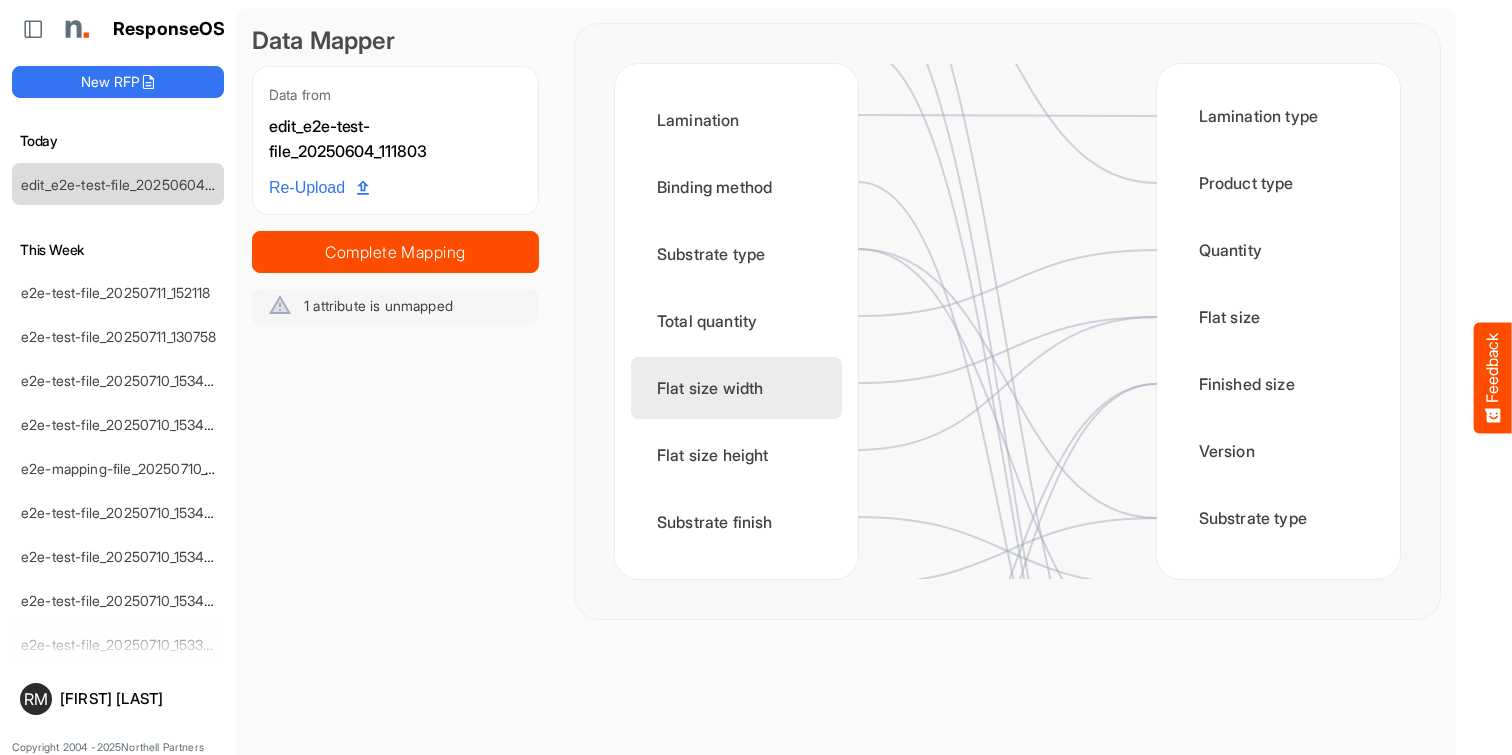 scroll, scrollTop: 277, scrollLeft: 0, axis: vertical 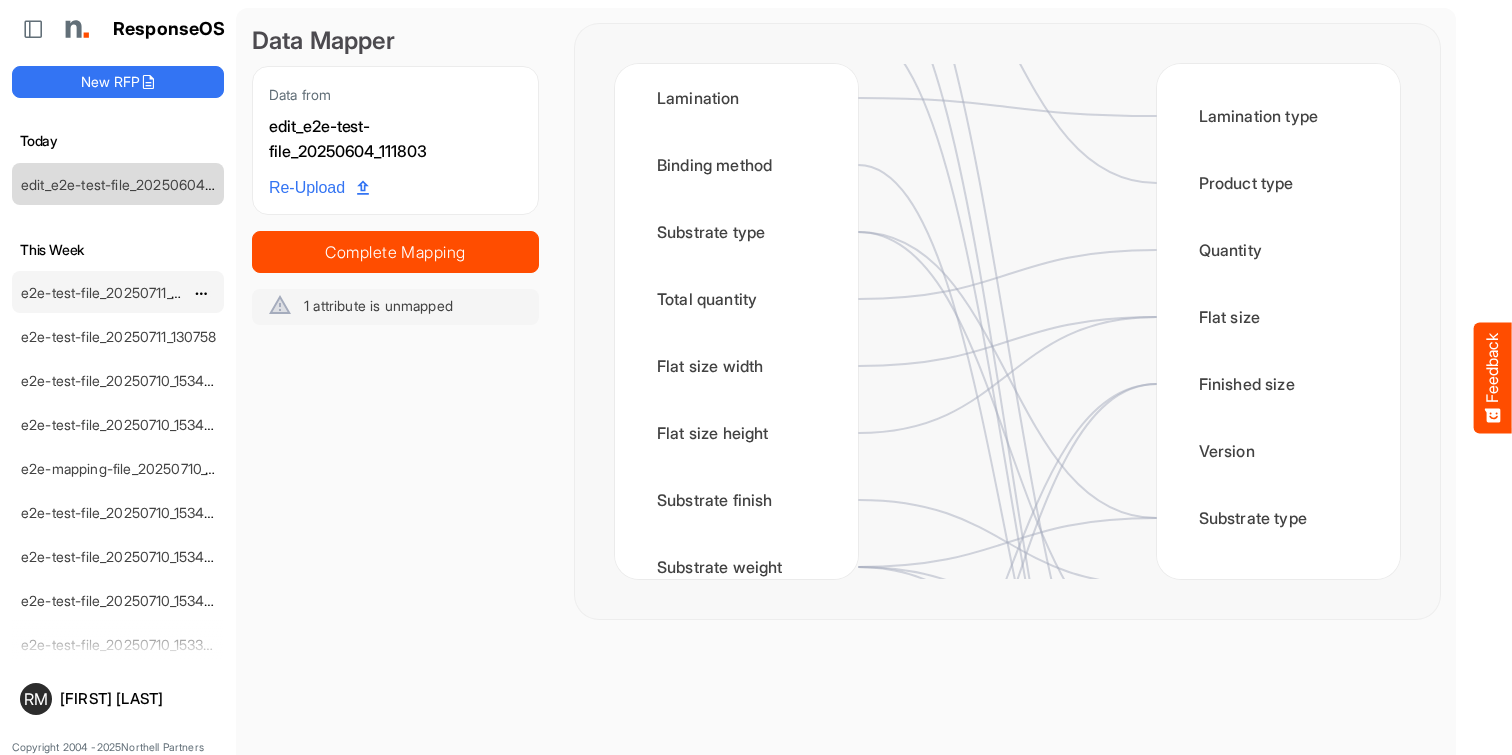 click on "e2e-test-file_20250711_152118" at bounding box center (116, 292) 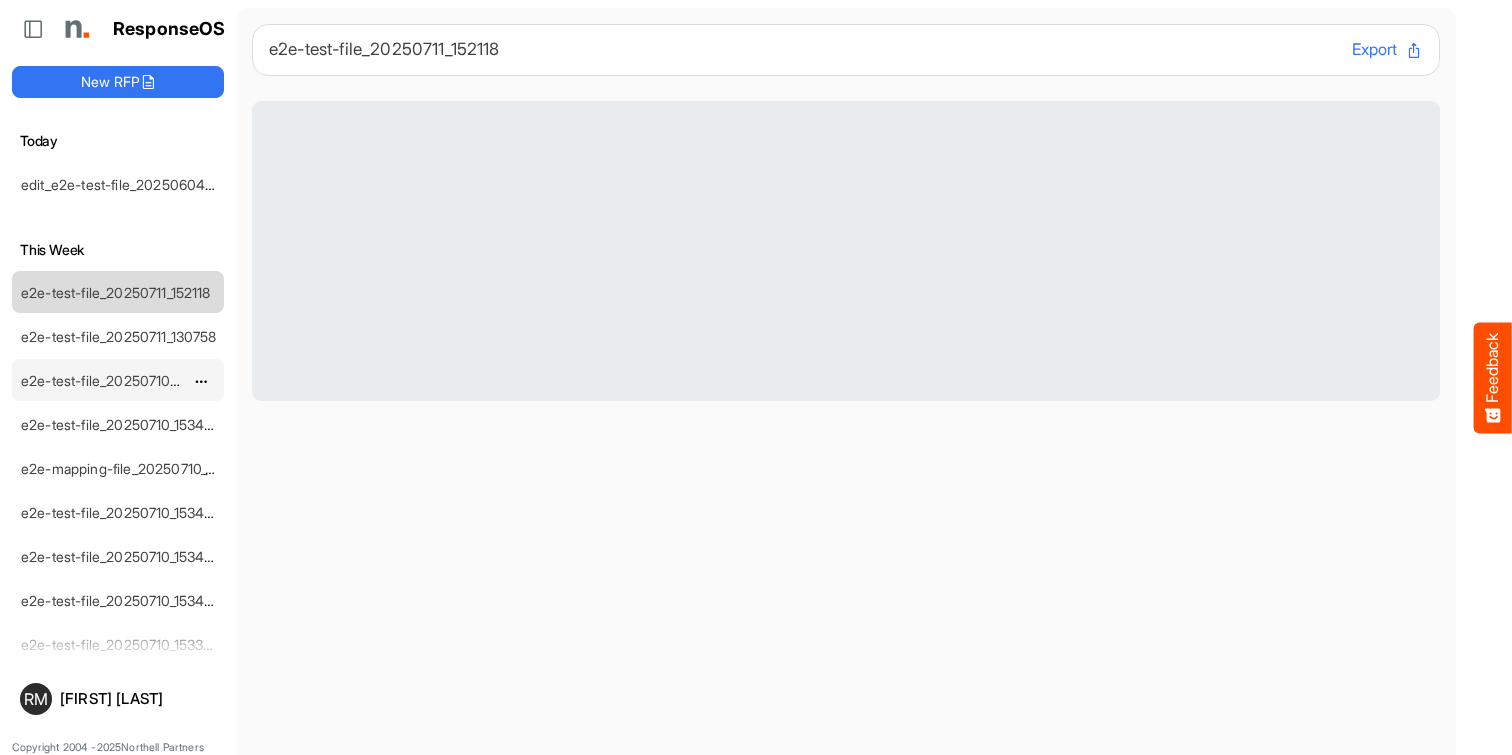 click on "e2e-test-file_20250710_153455-test-edited" at bounding box center [159, 380] 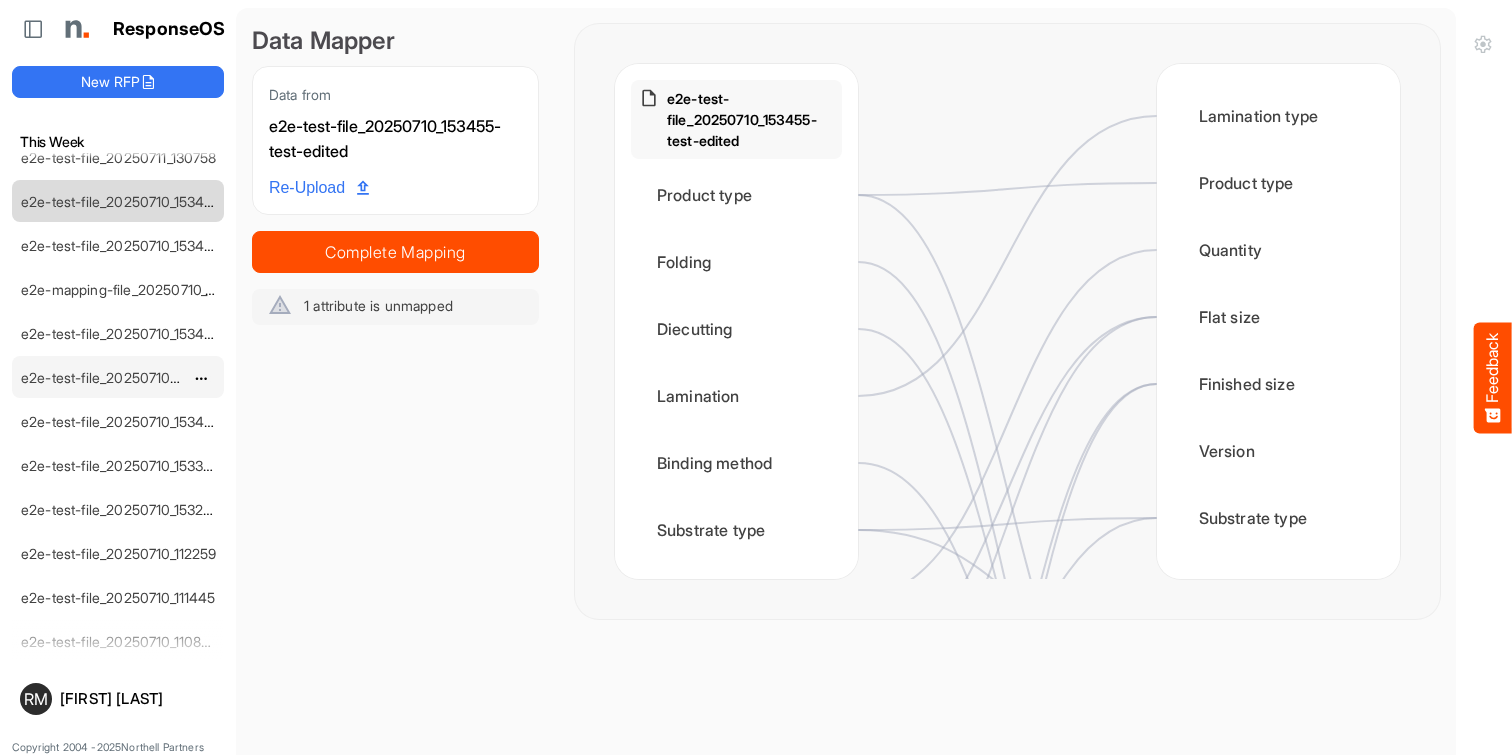 scroll, scrollTop: 205, scrollLeft: 0, axis: vertical 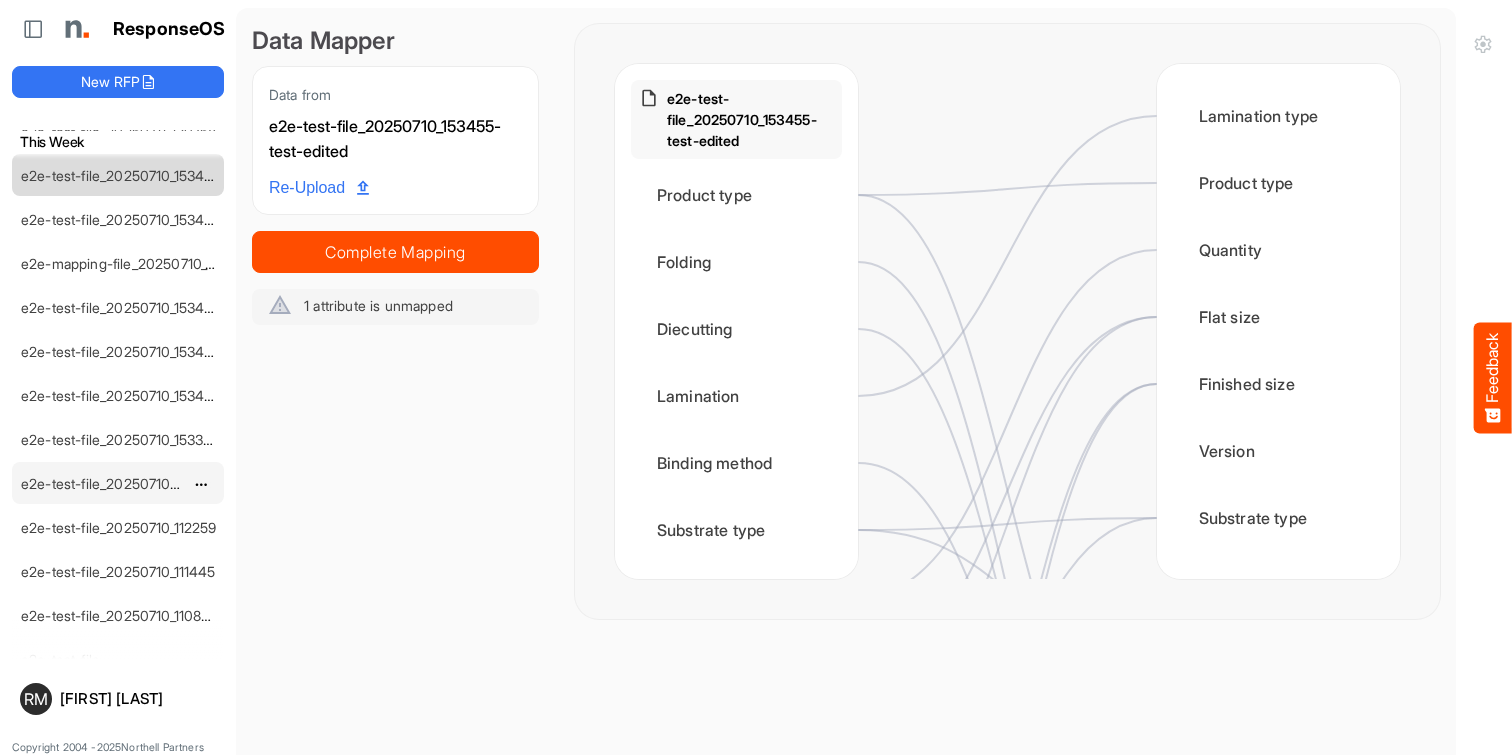 click on "e2e-test-file_20250710_153254" at bounding box center [121, 483] 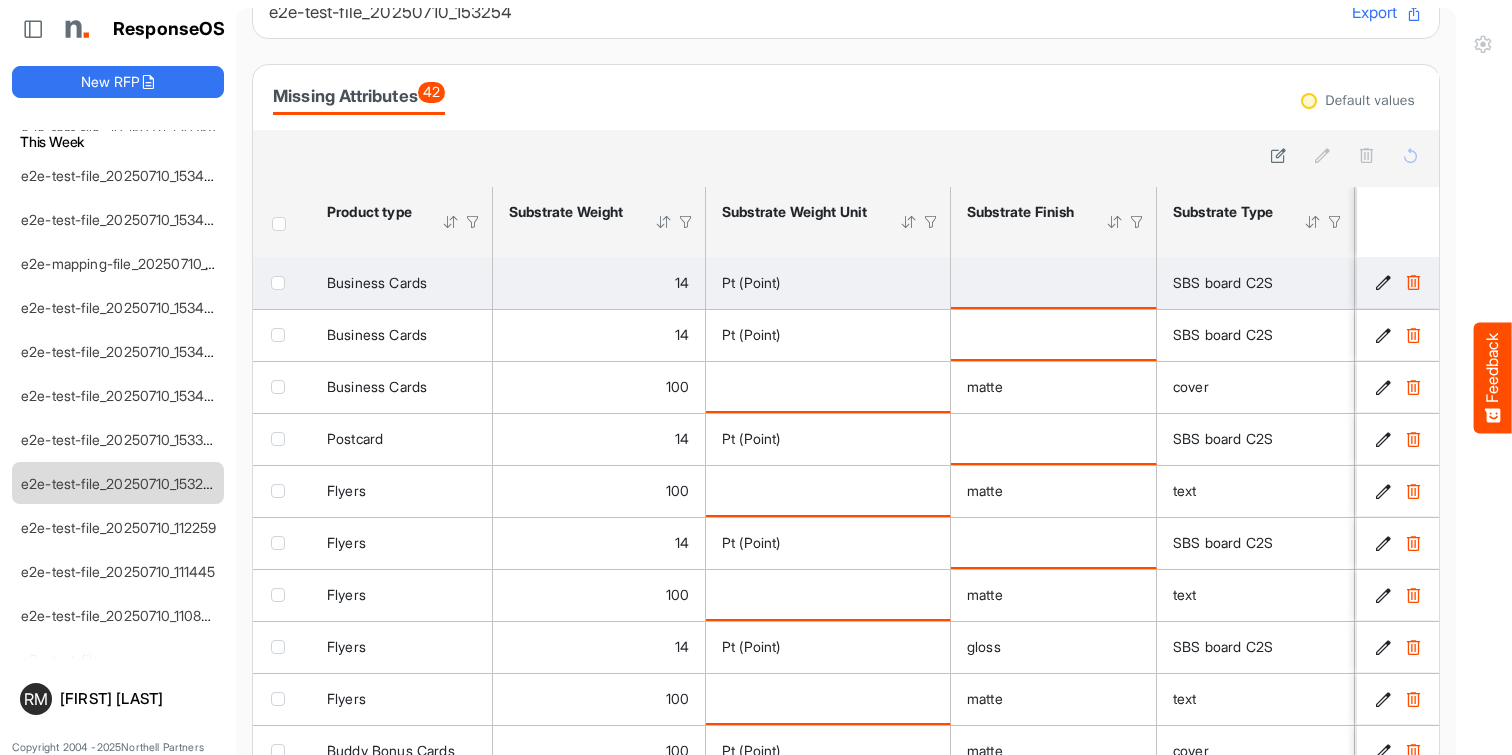 scroll, scrollTop: 43, scrollLeft: 0, axis: vertical 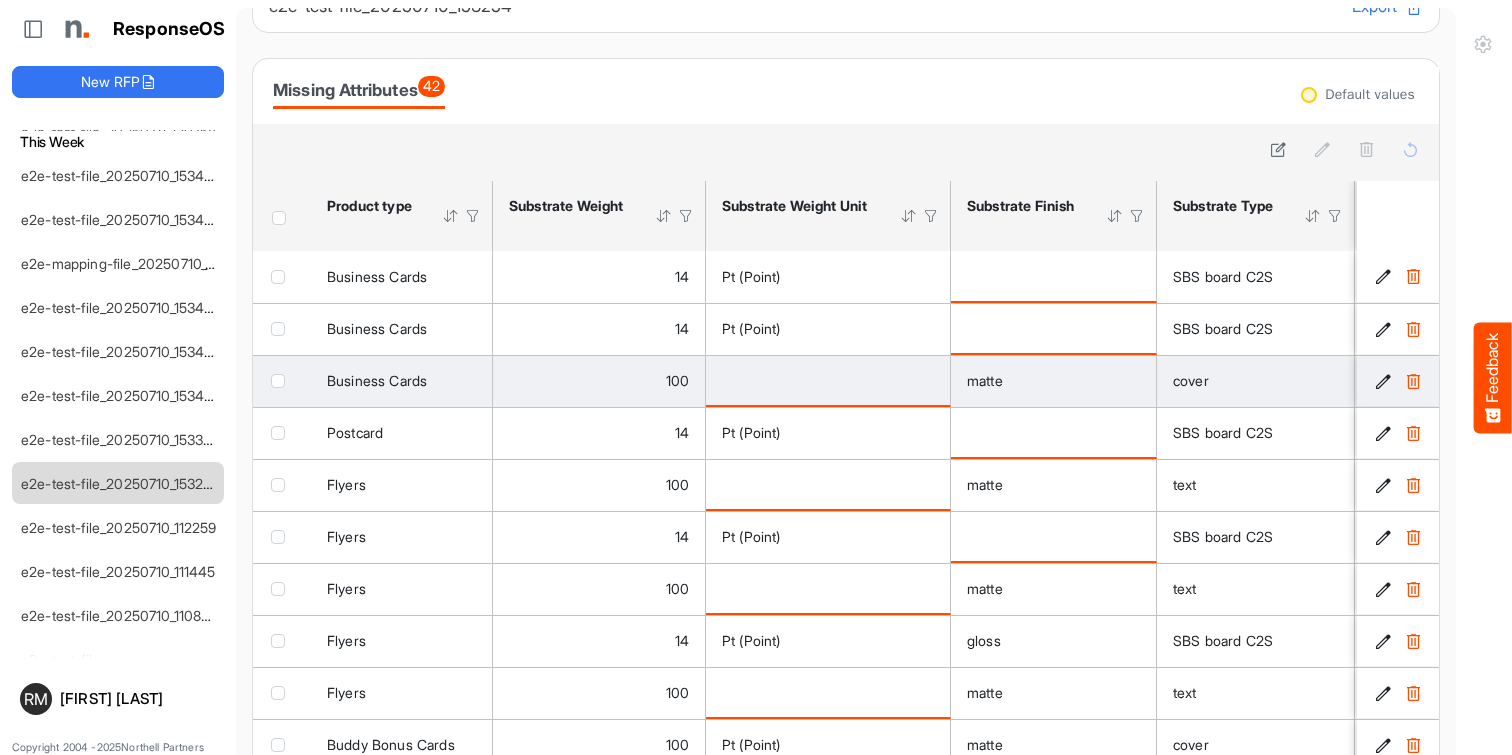 click at bounding box center (1383, 381) 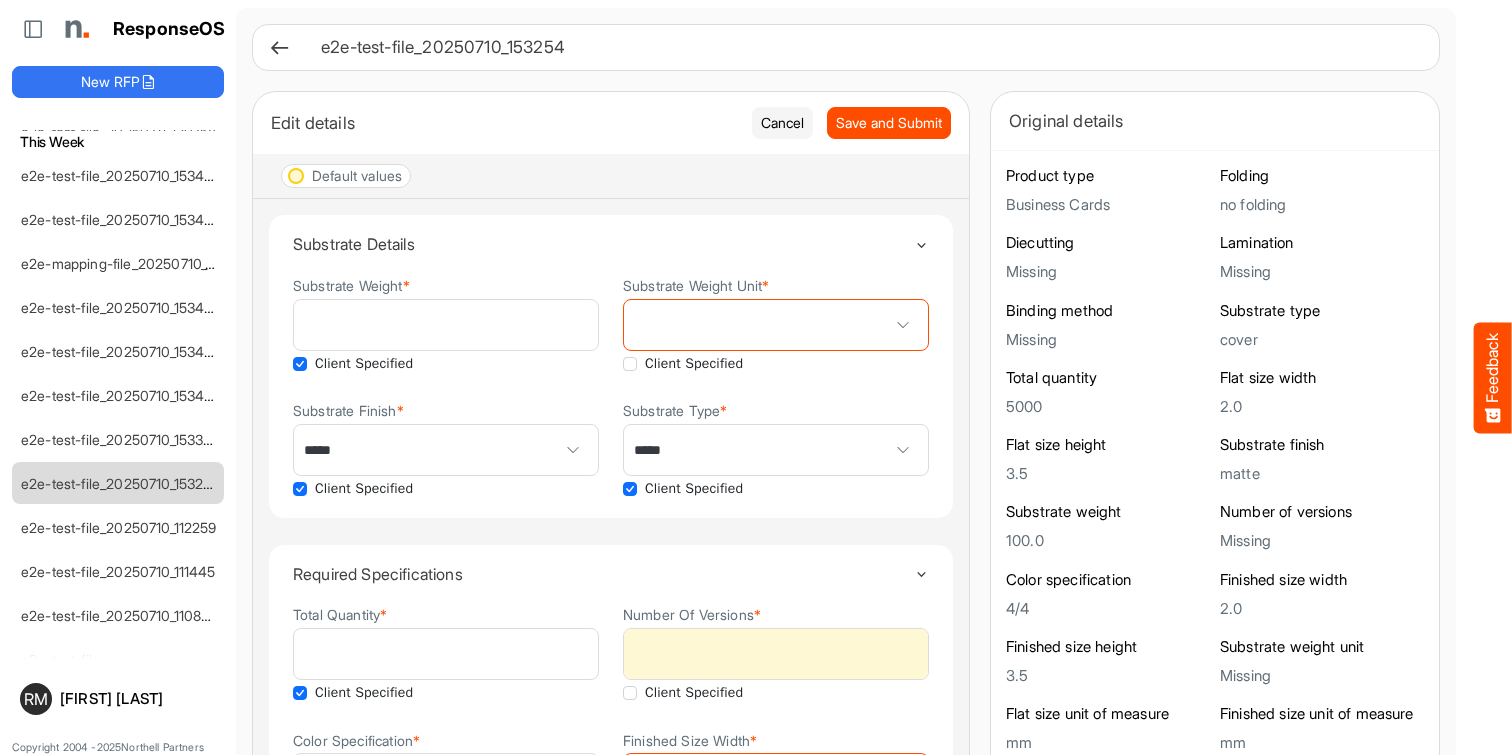 click on "Original details" at bounding box center (1215, 121) 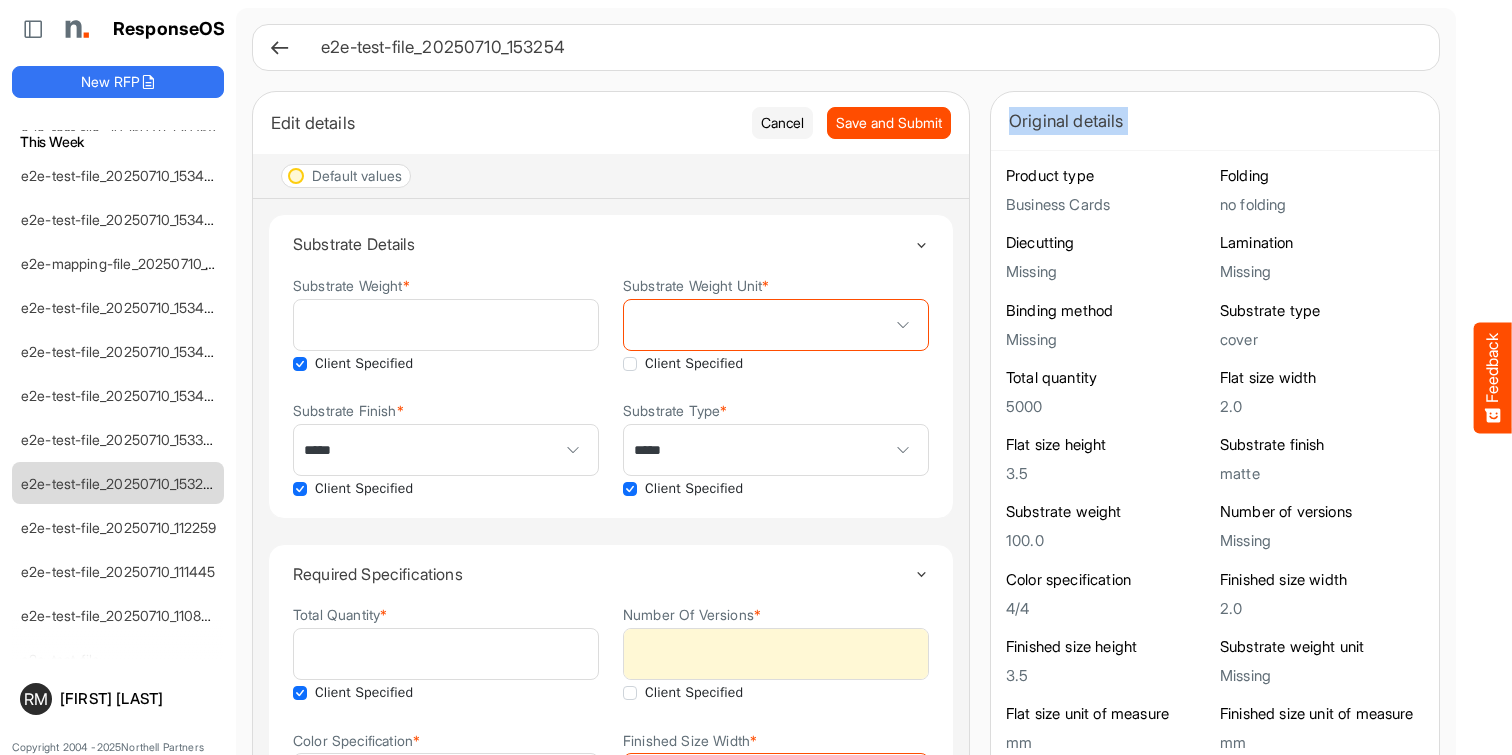 drag, startPoint x: 1013, startPoint y: 116, endPoint x: 1140, endPoint y: 118, distance: 127.01575 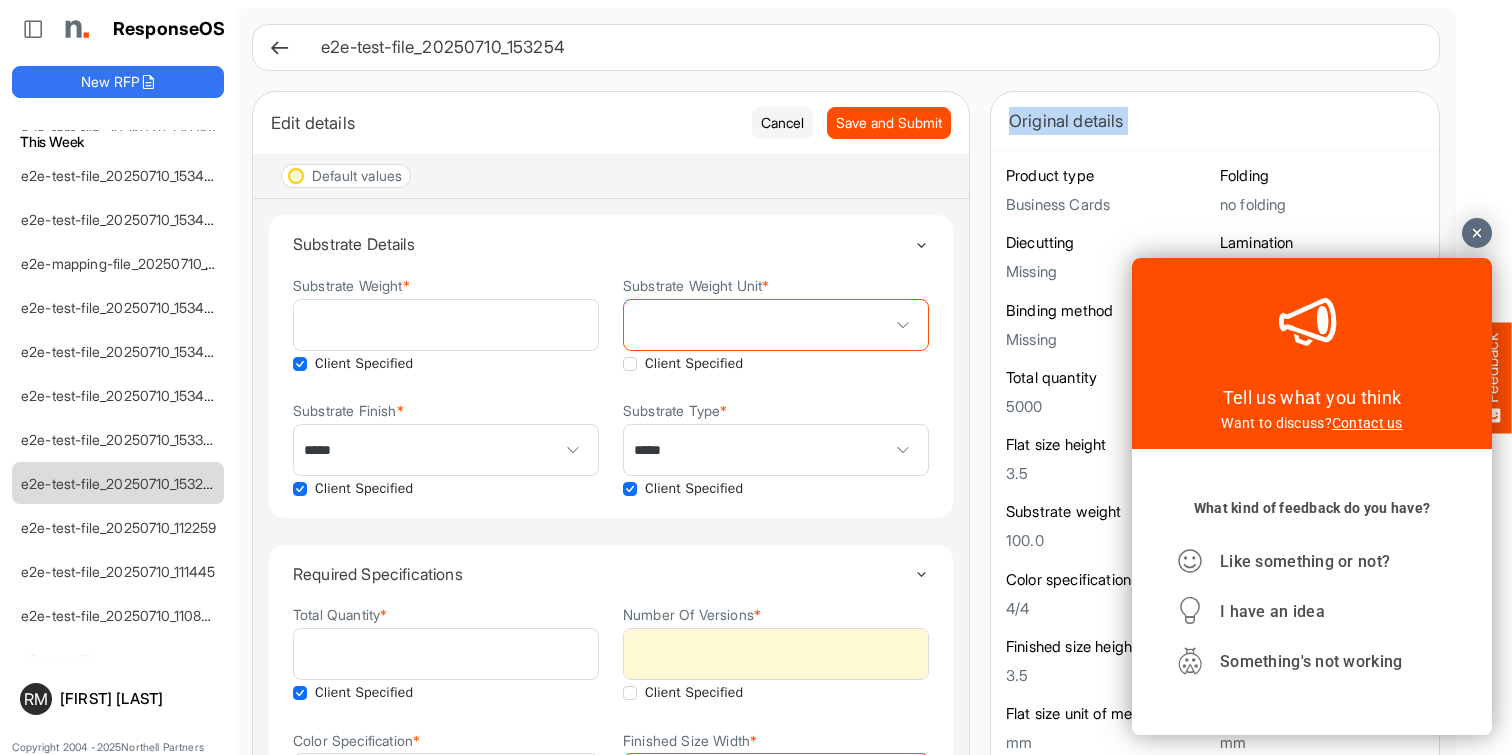 scroll, scrollTop: 0, scrollLeft: 0, axis: both 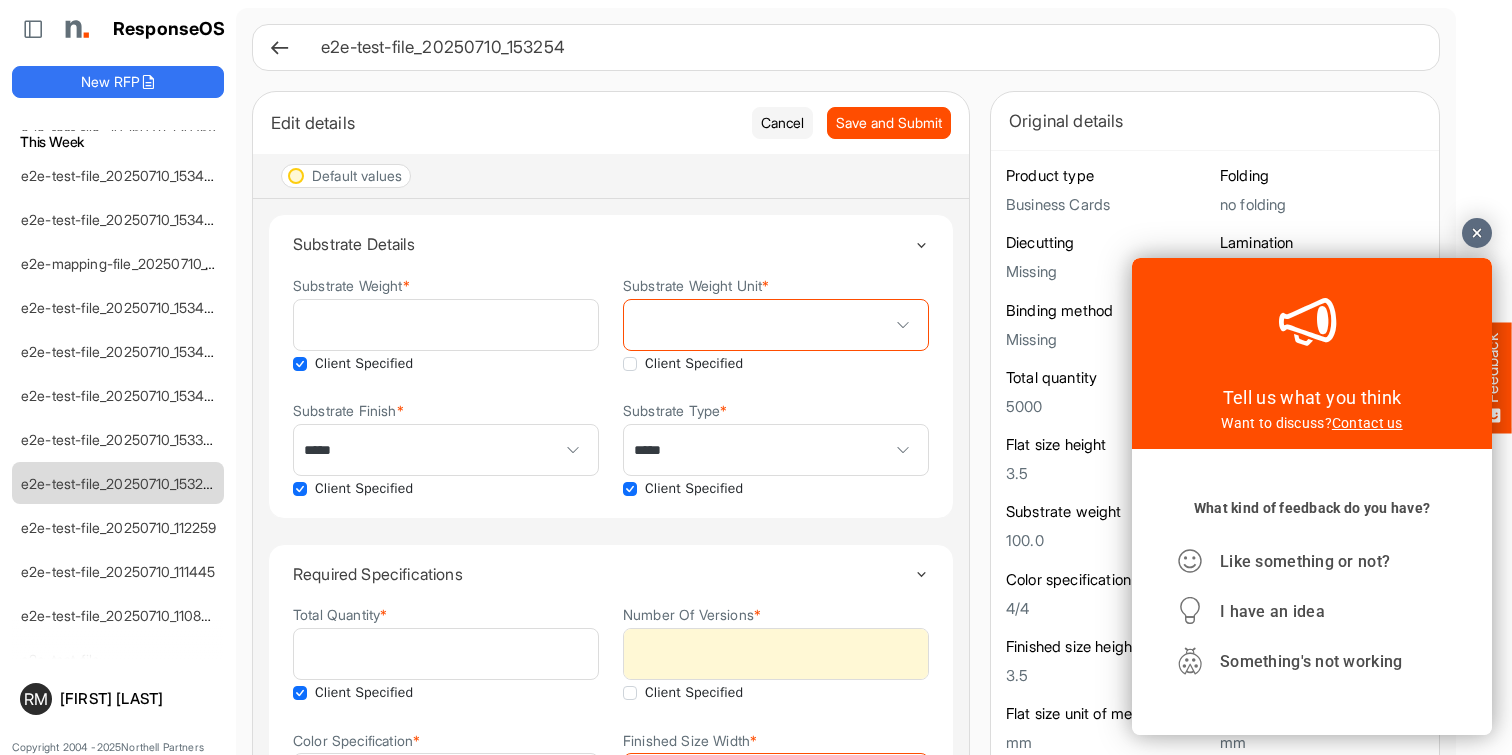 click at bounding box center (1477, 233) 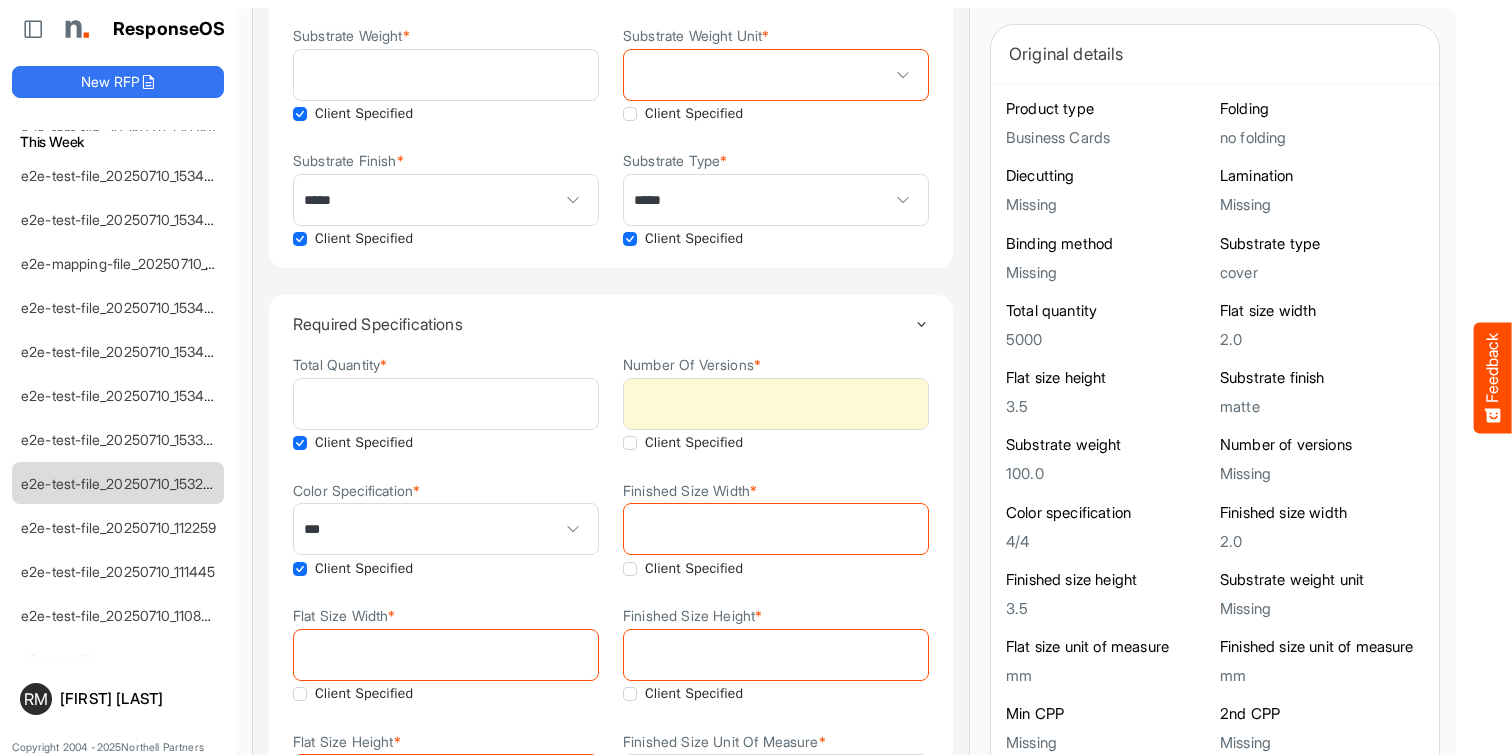 scroll, scrollTop: 268, scrollLeft: 0, axis: vertical 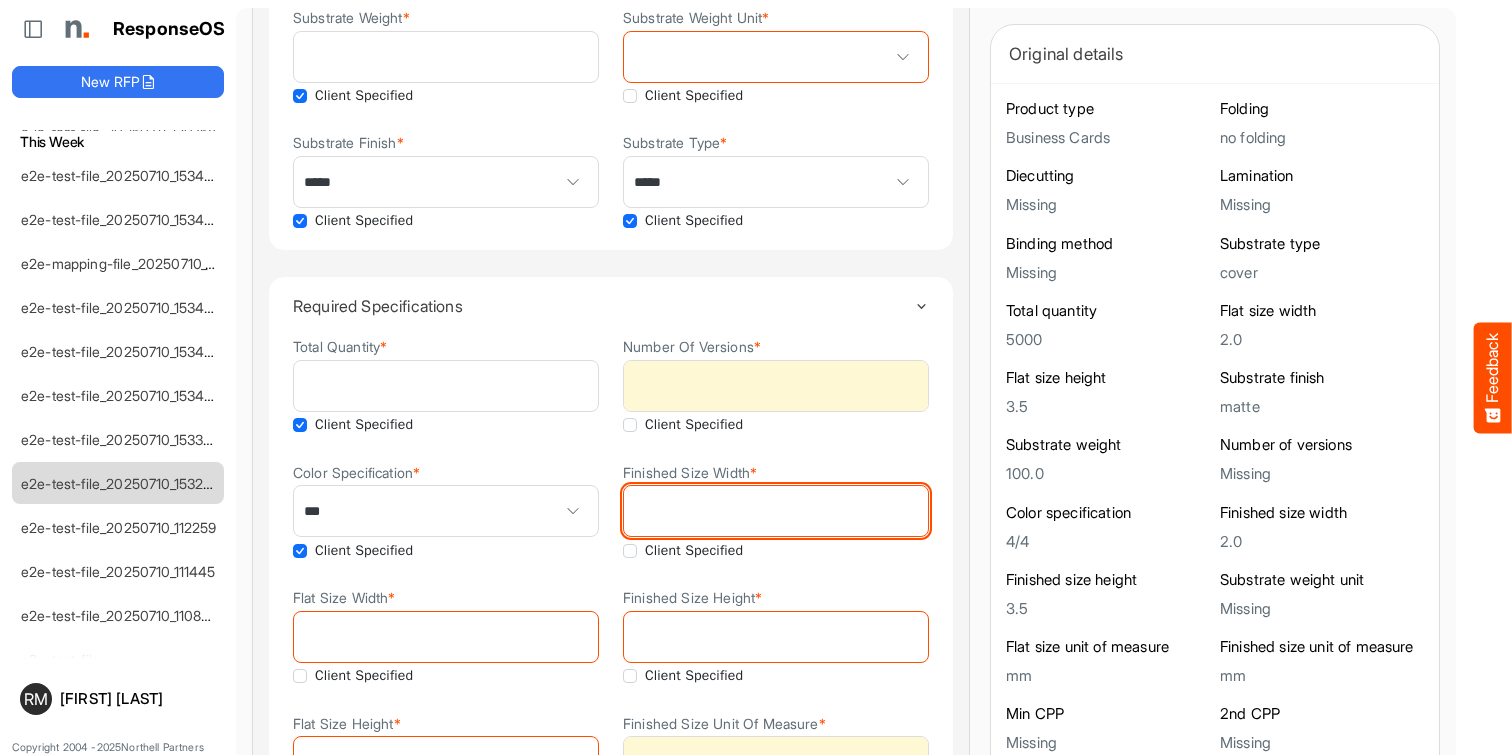 click on "Finished Size Width *" at bounding box center [776, 511] 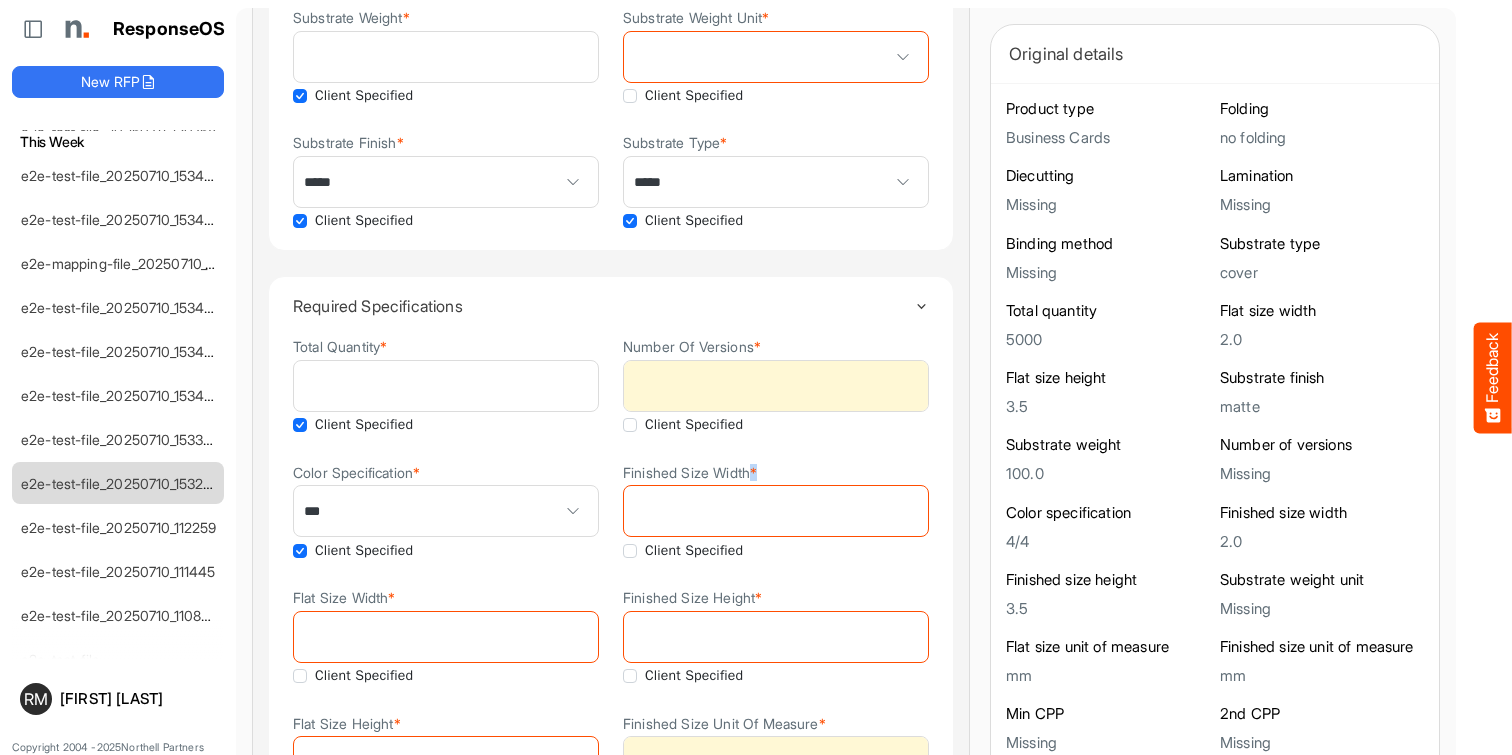 drag, startPoint x: 755, startPoint y: 469, endPoint x: 771, endPoint y: 470, distance: 16.03122 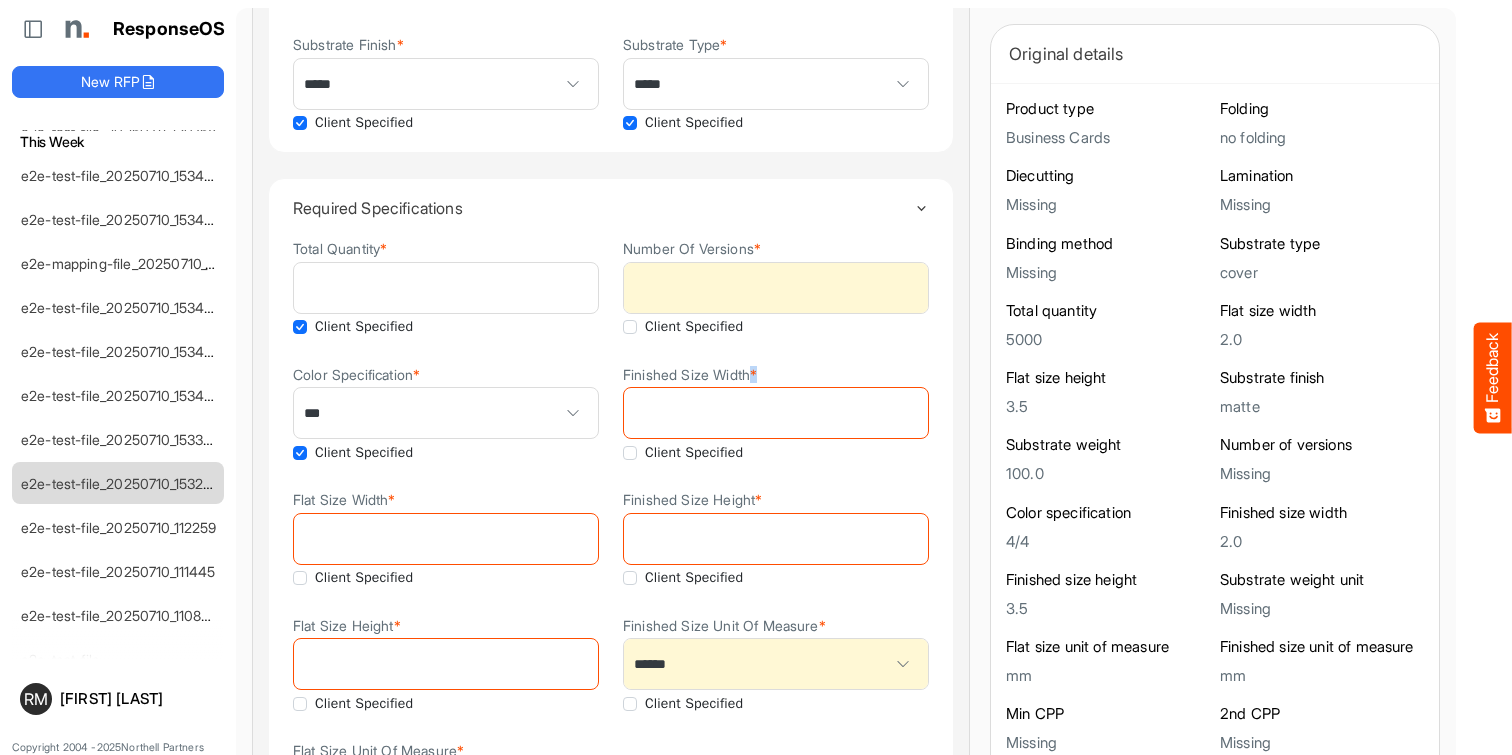 scroll, scrollTop: 368, scrollLeft: 0, axis: vertical 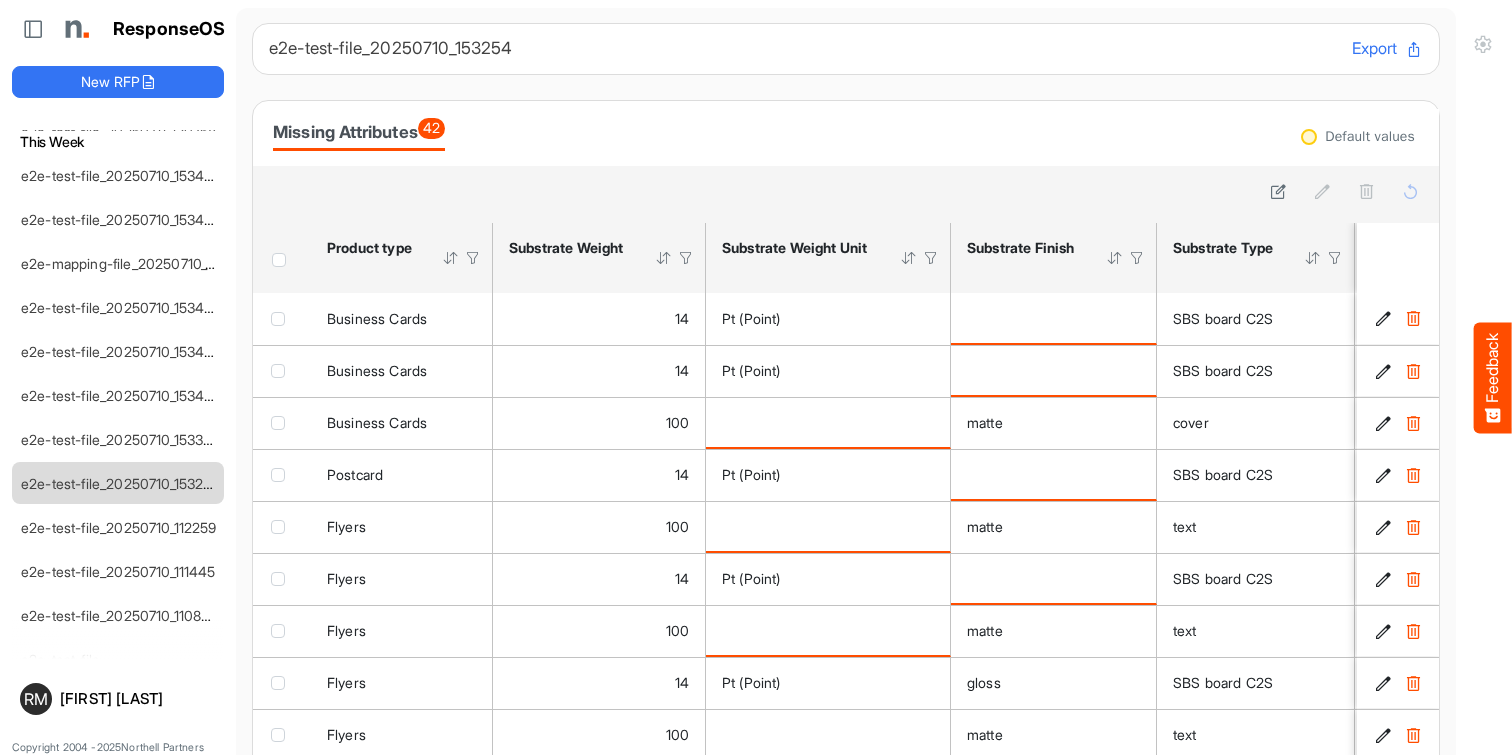 click at bounding box center [281, 258] 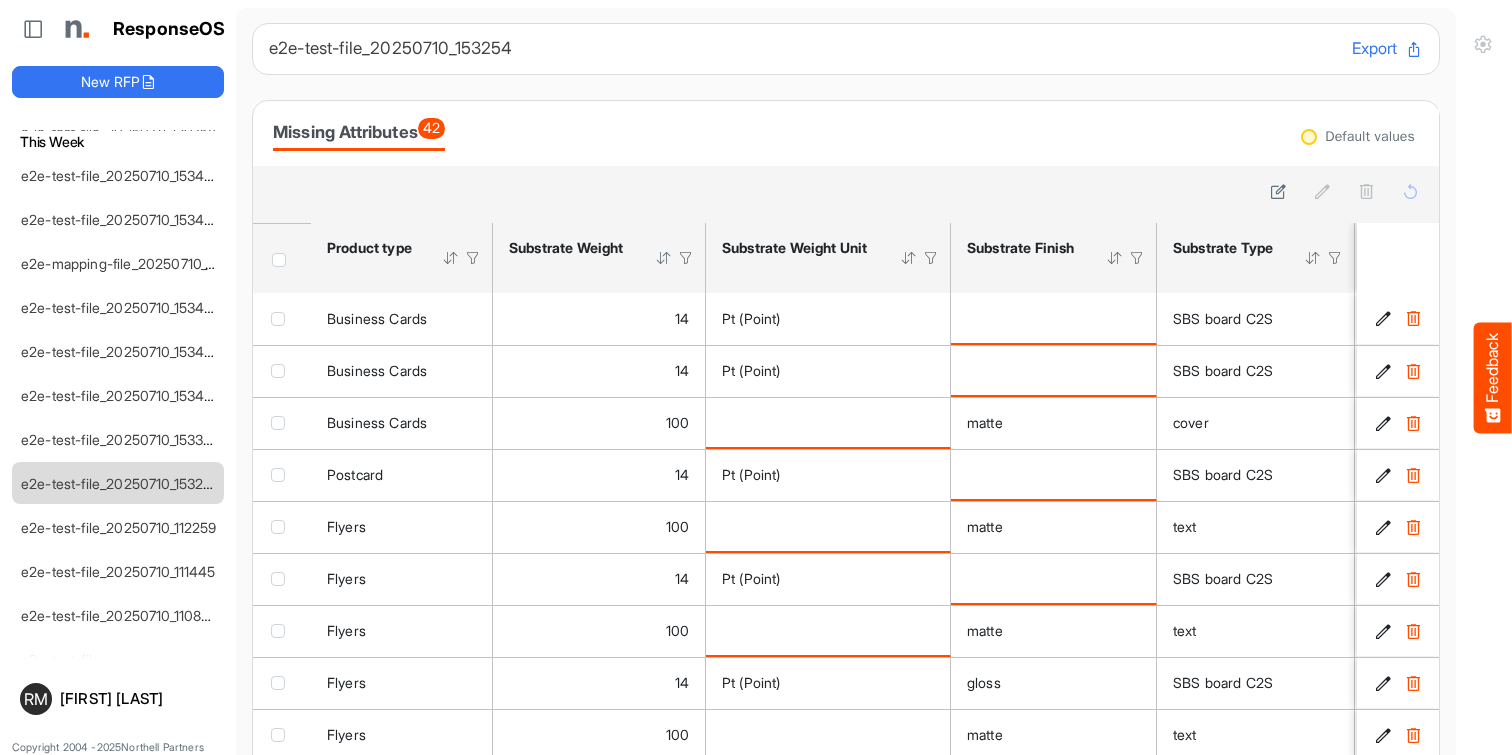 click at bounding box center [279, 260] 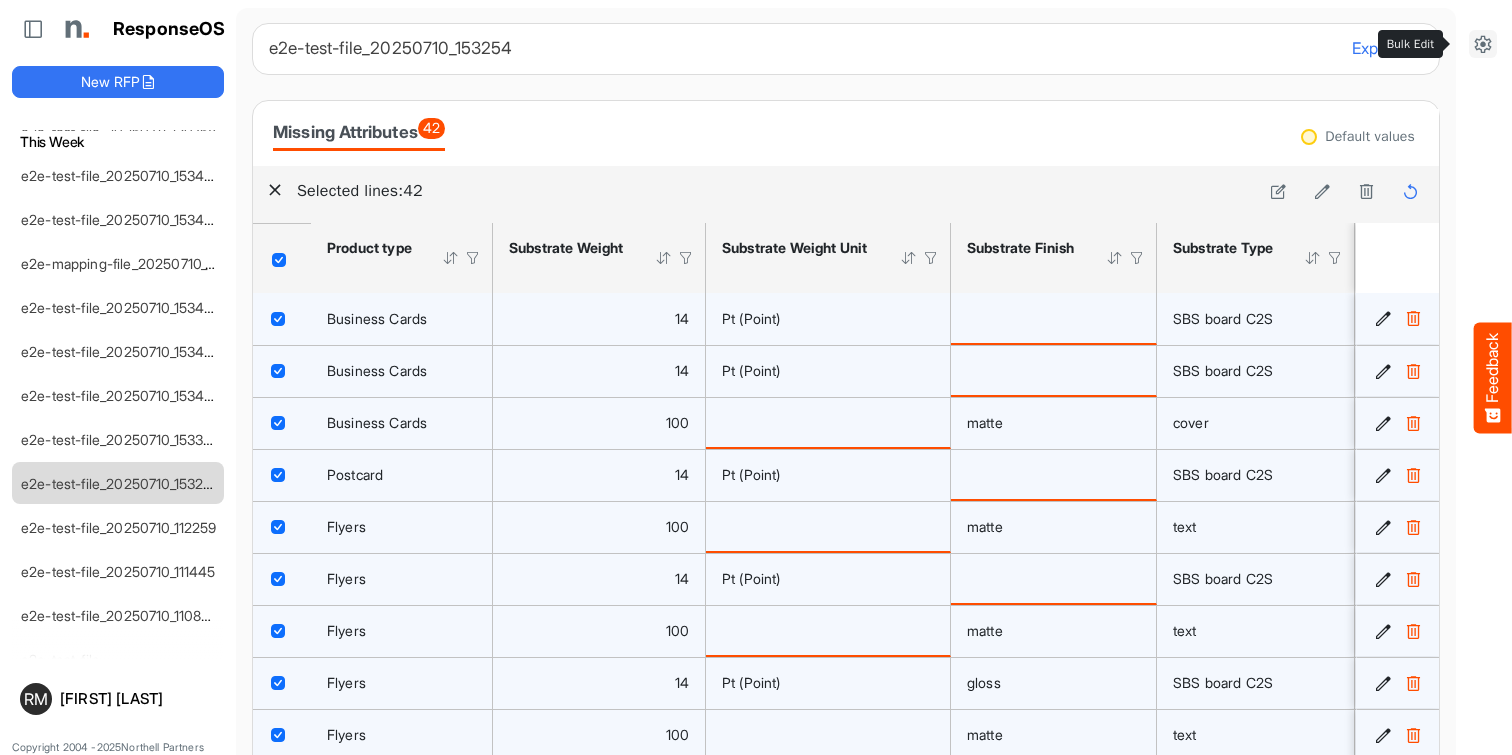 click at bounding box center [1483, 44] 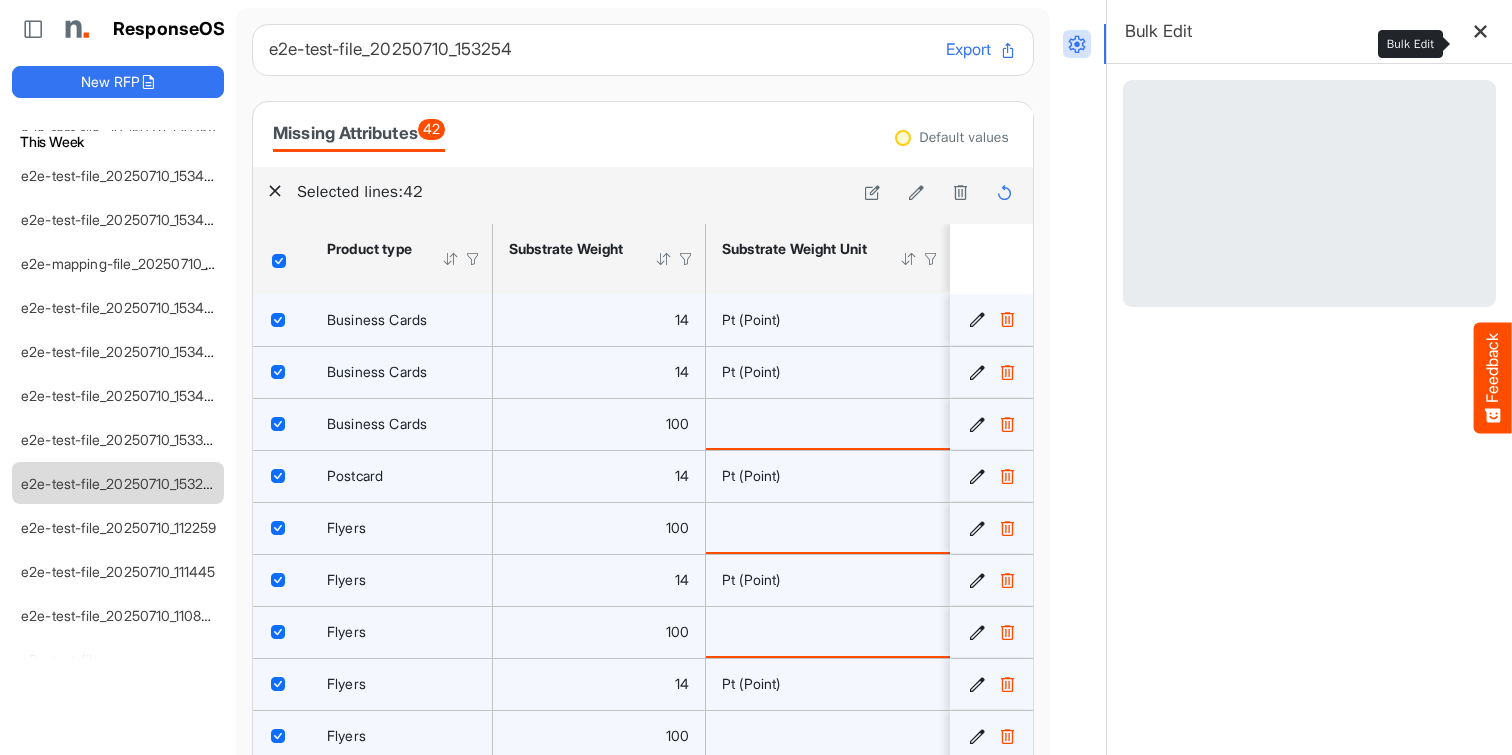scroll, scrollTop: 0, scrollLeft: 0, axis: both 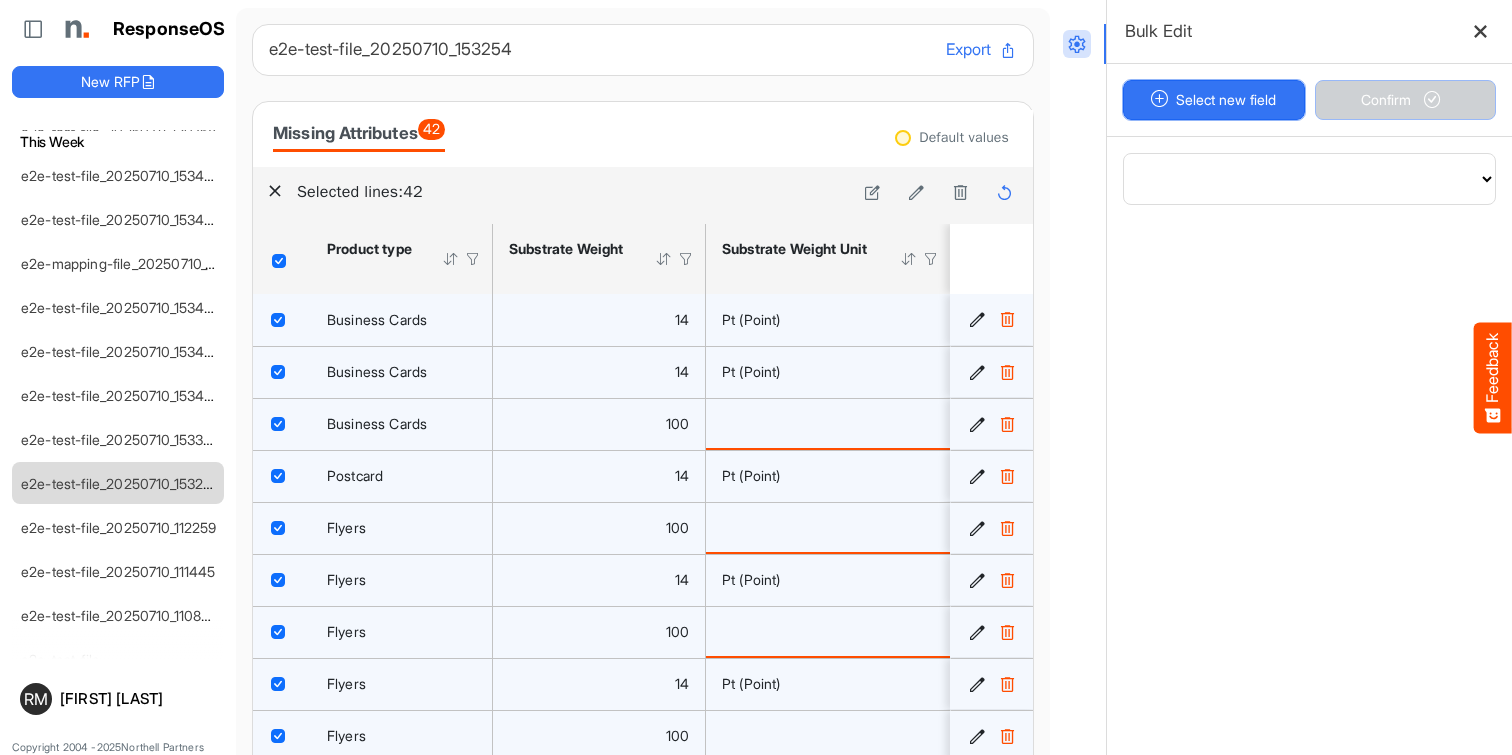 click on "Select new field" at bounding box center (1214, 100) 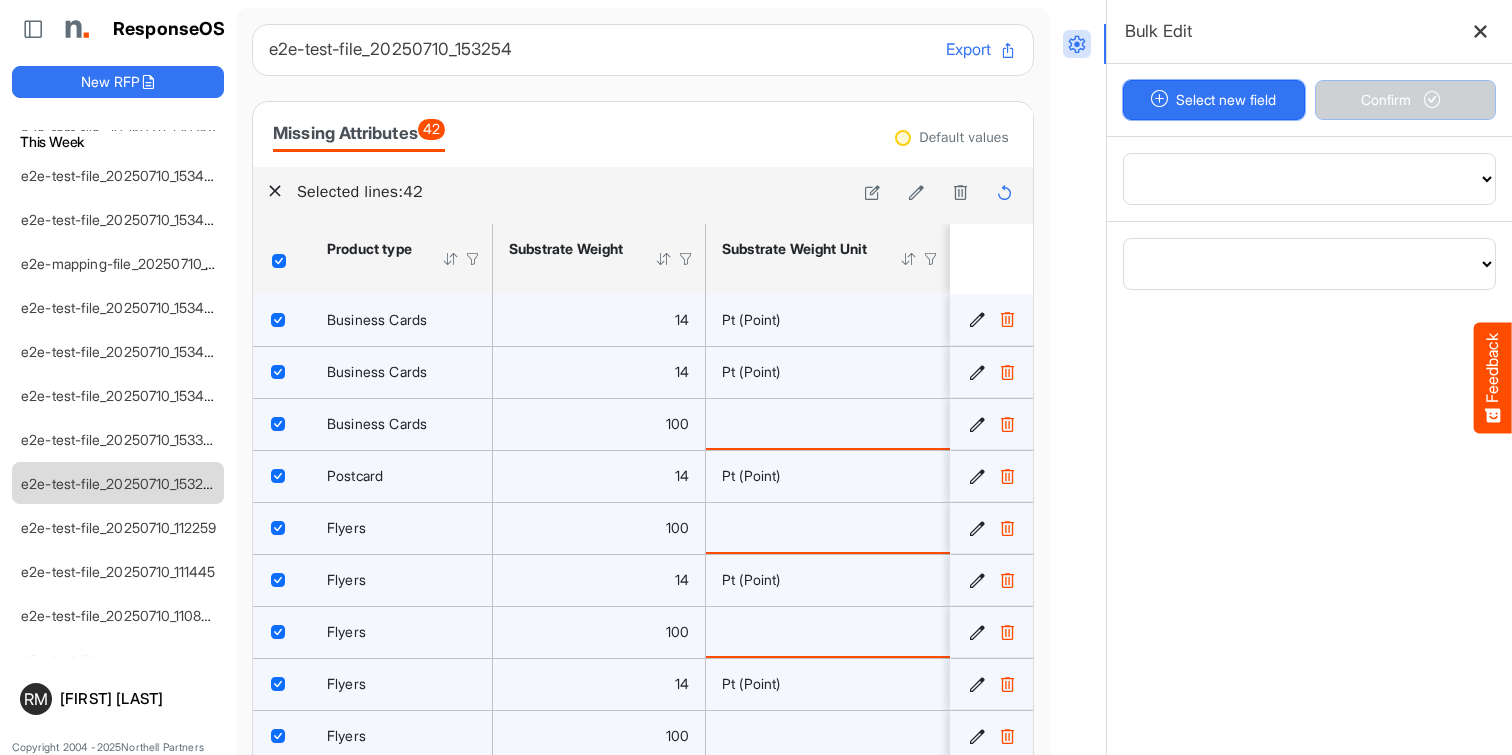 click at bounding box center (1160, 99) 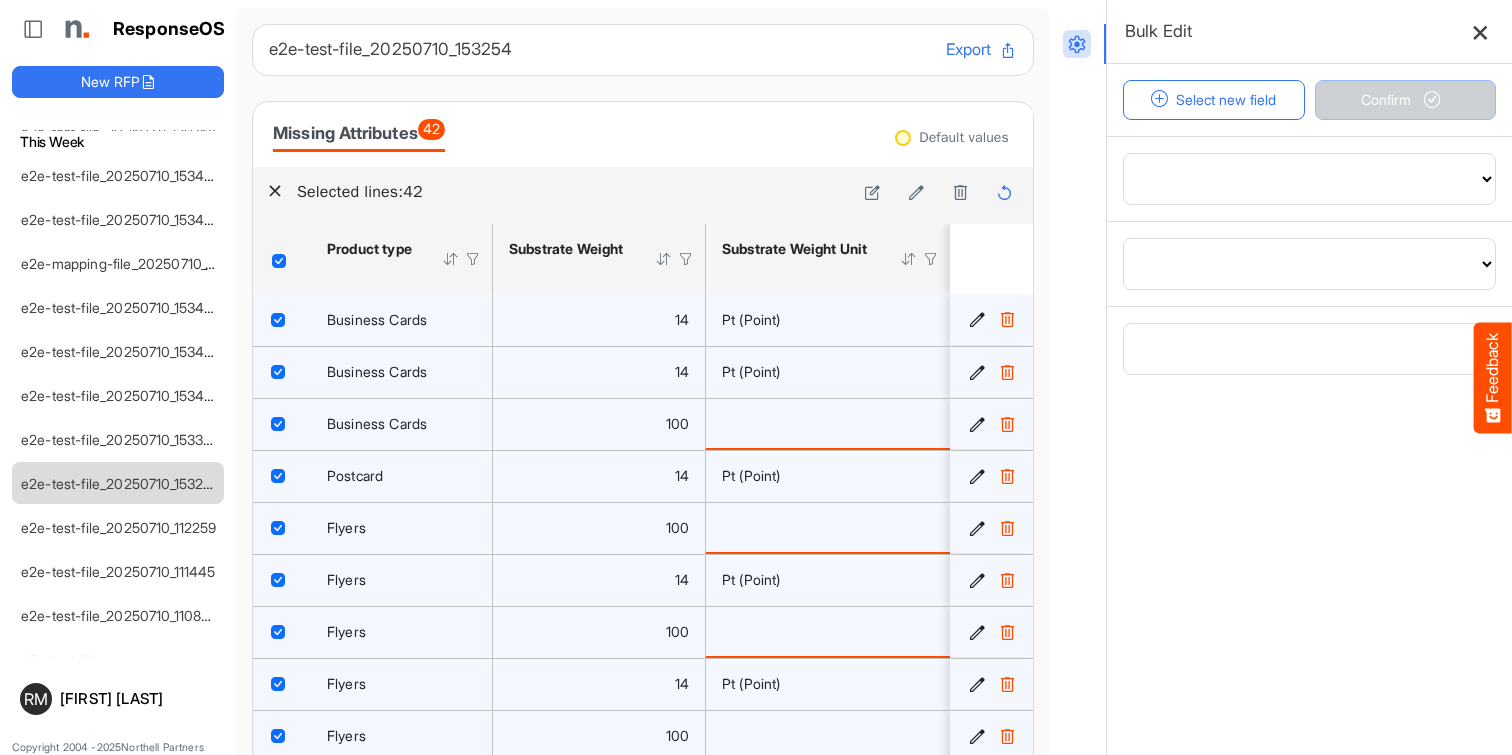 click at bounding box center (1480, 31) 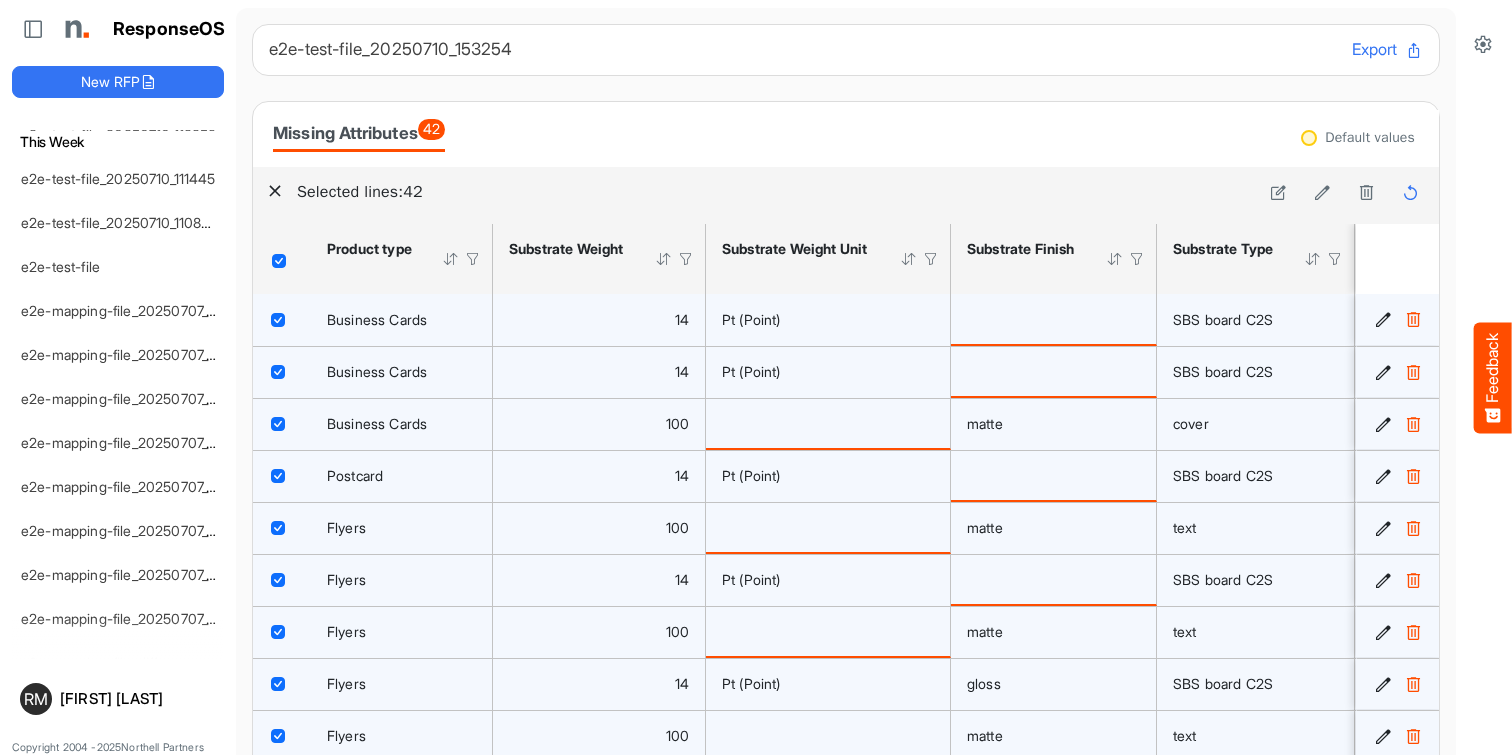 scroll, scrollTop: 898, scrollLeft: 0, axis: vertical 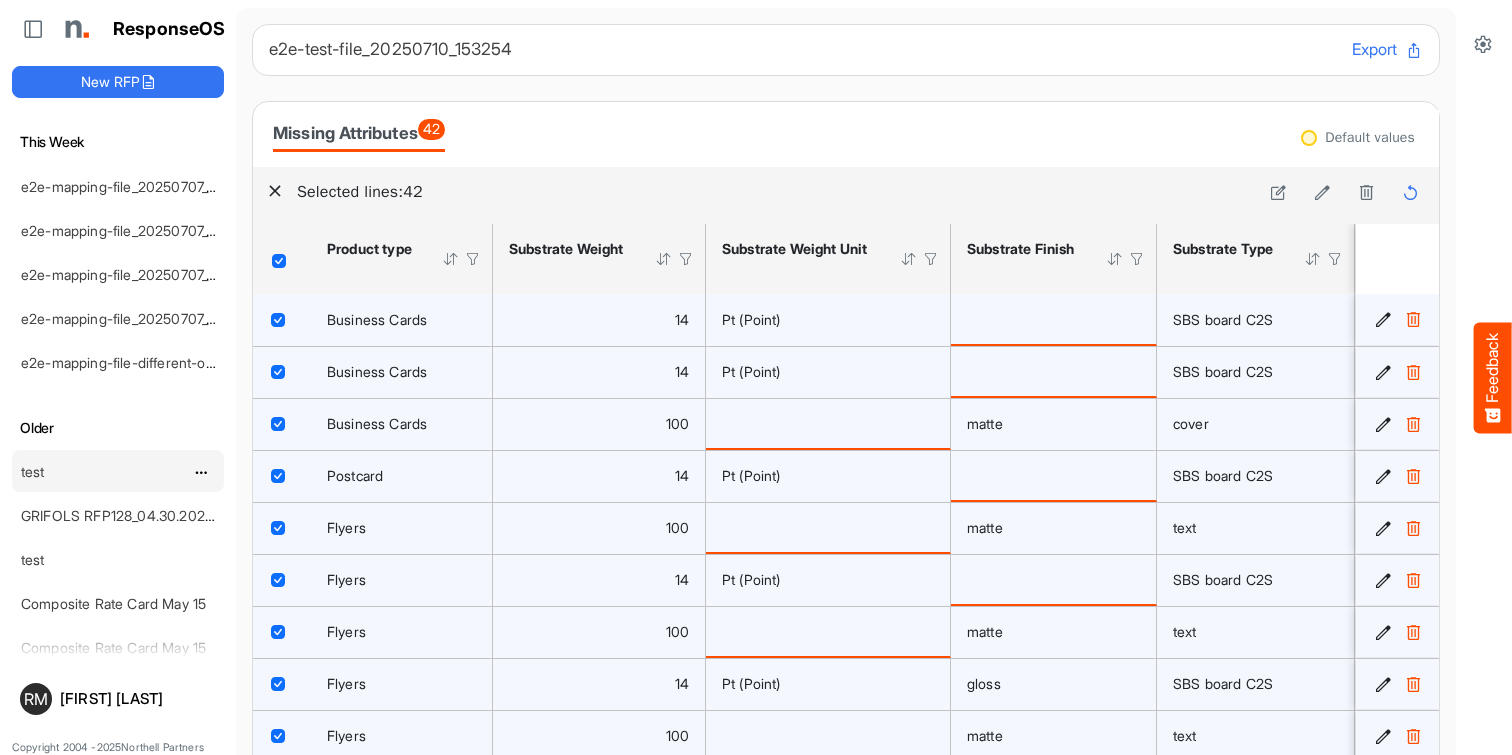 click on "test" at bounding box center [119, -606] 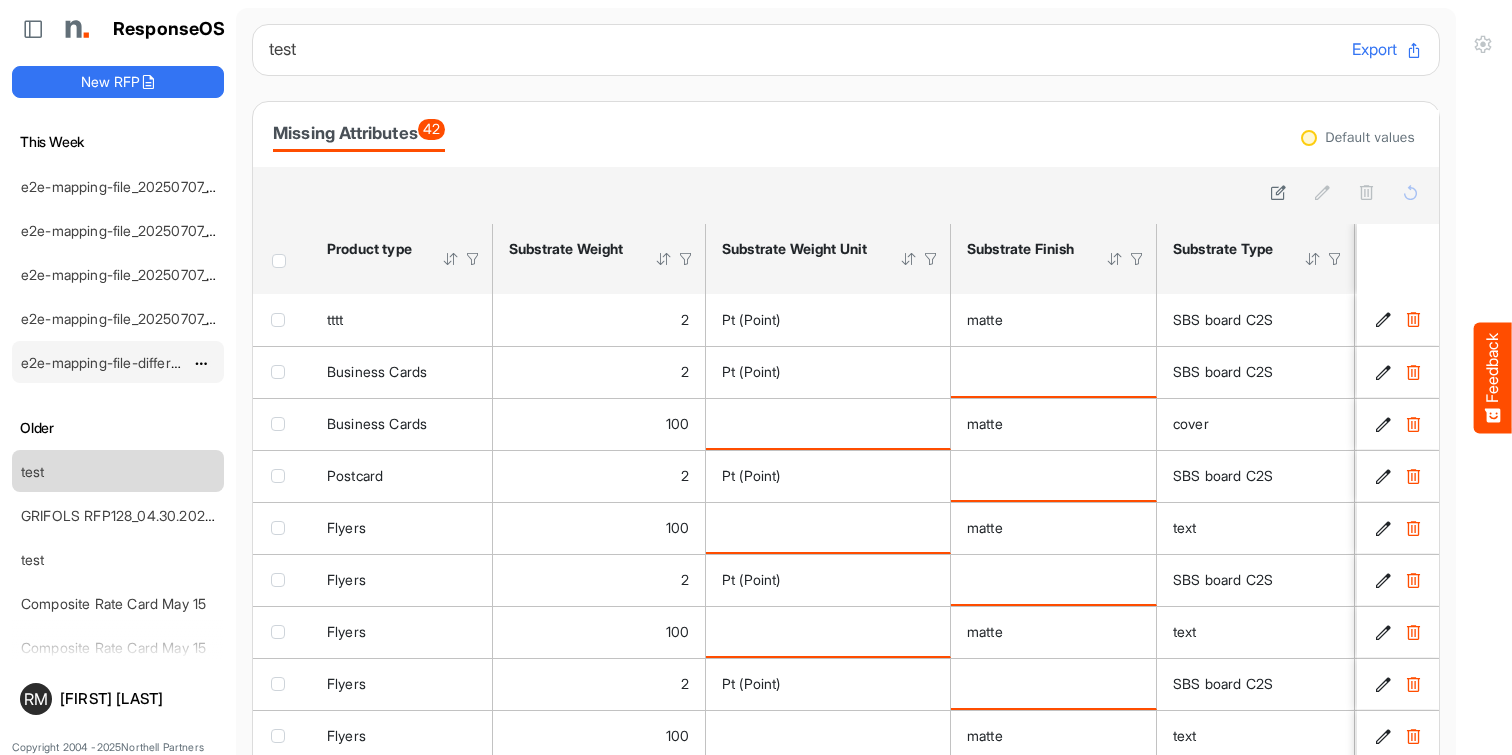 click on "e2e-mapping-file-different-order_20250707_145317" at bounding box center (185, 362) 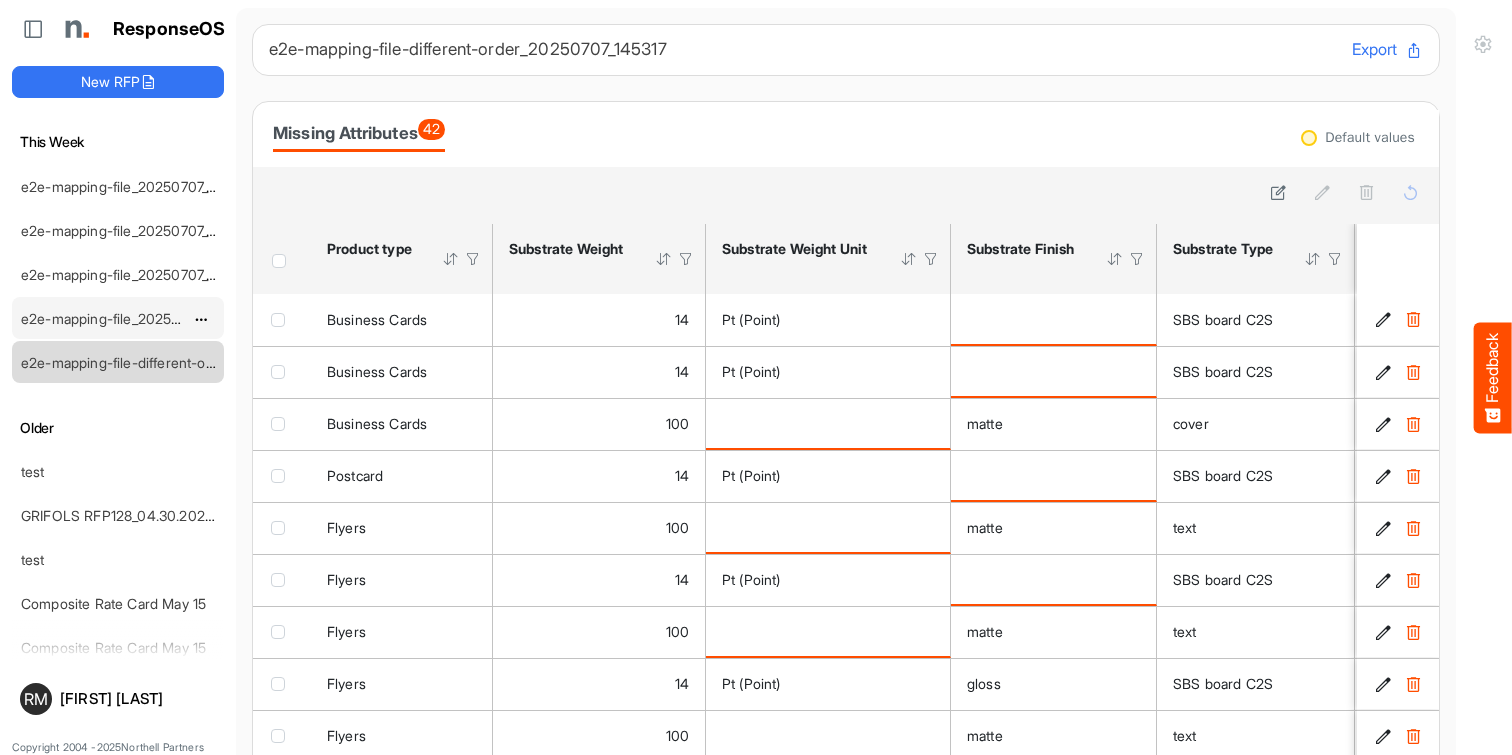 click on "e2e-mapping-file_20250707_145356" at bounding box center [137, 318] 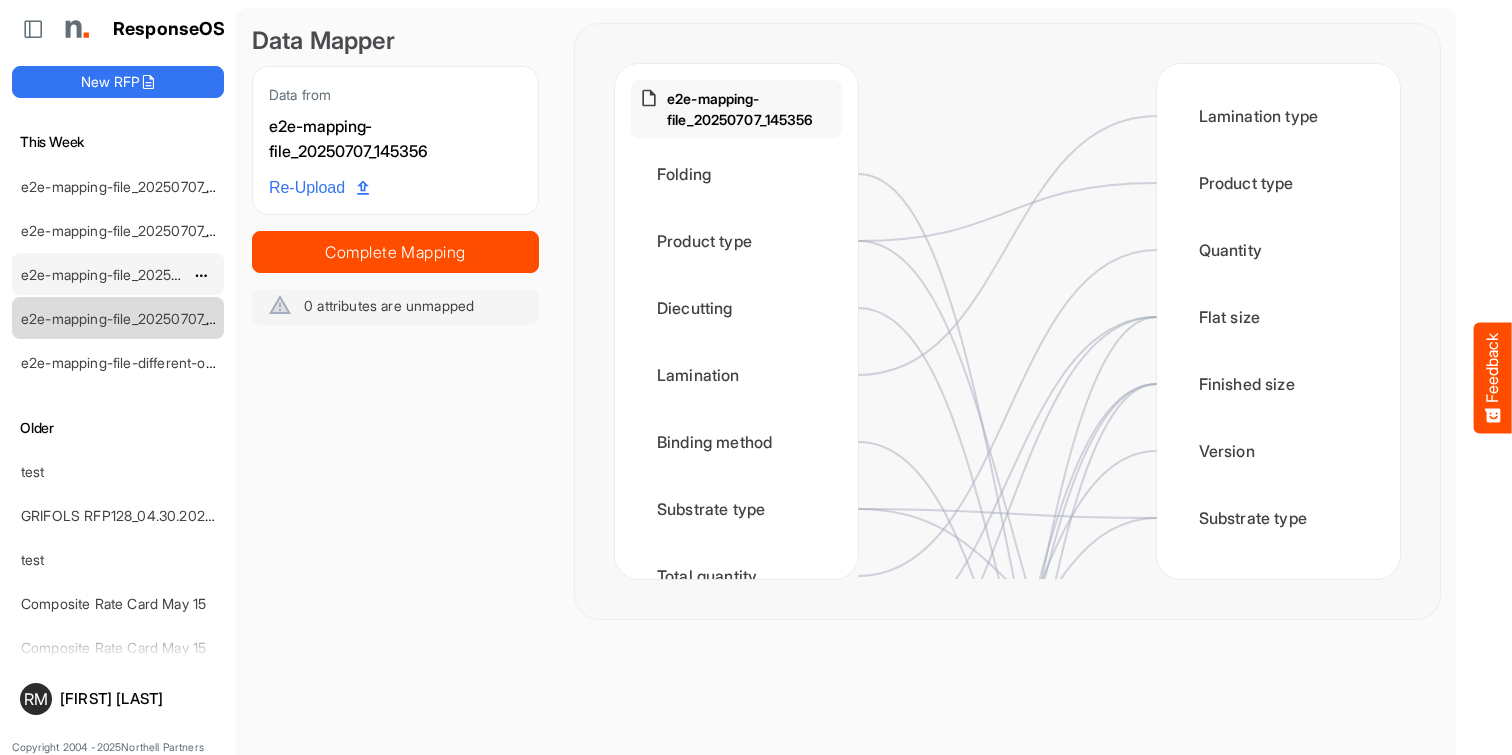 click on "e2e-mapping-file_20250707_145427" at bounding box center (137, 274) 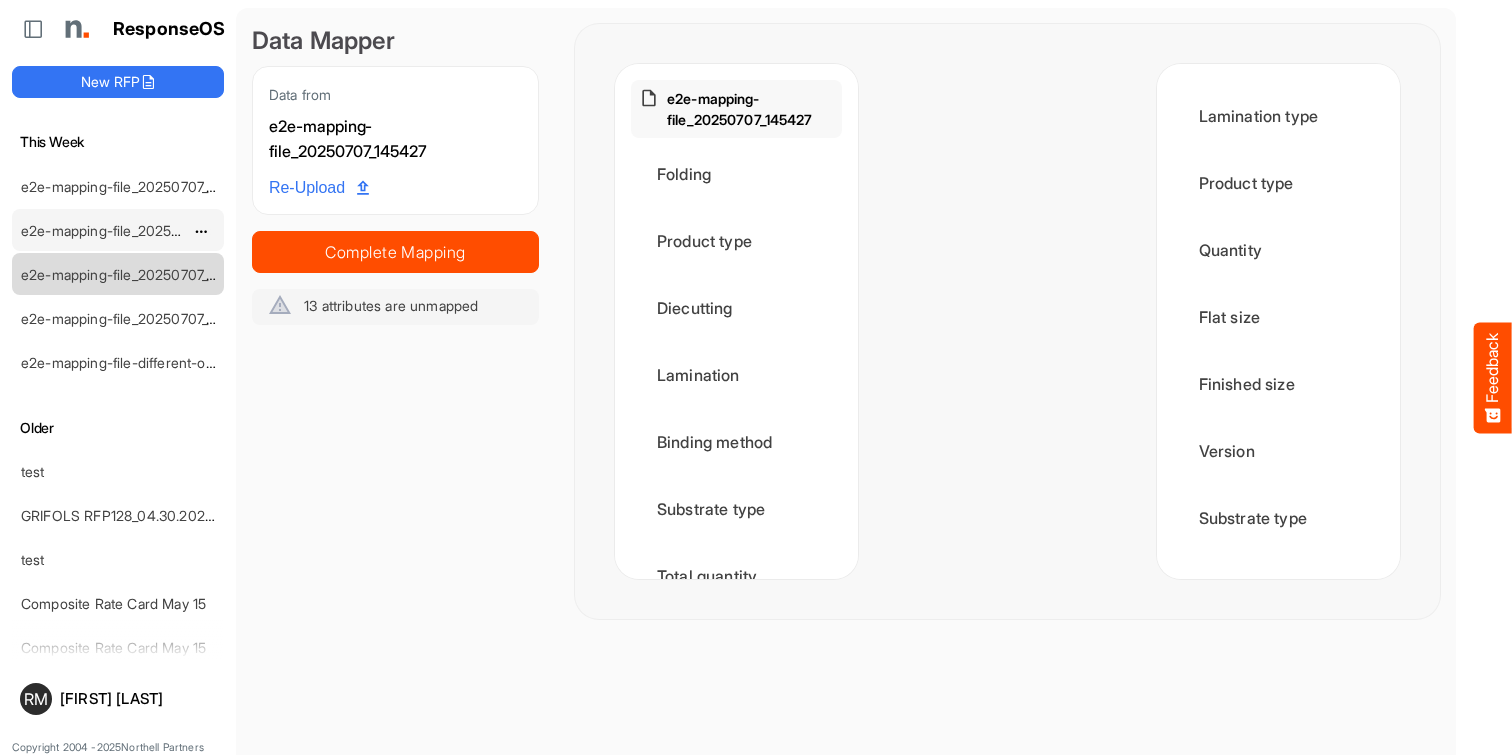 click on "e2e-mapping-file_20250707_145629" at bounding box center [137, 230] 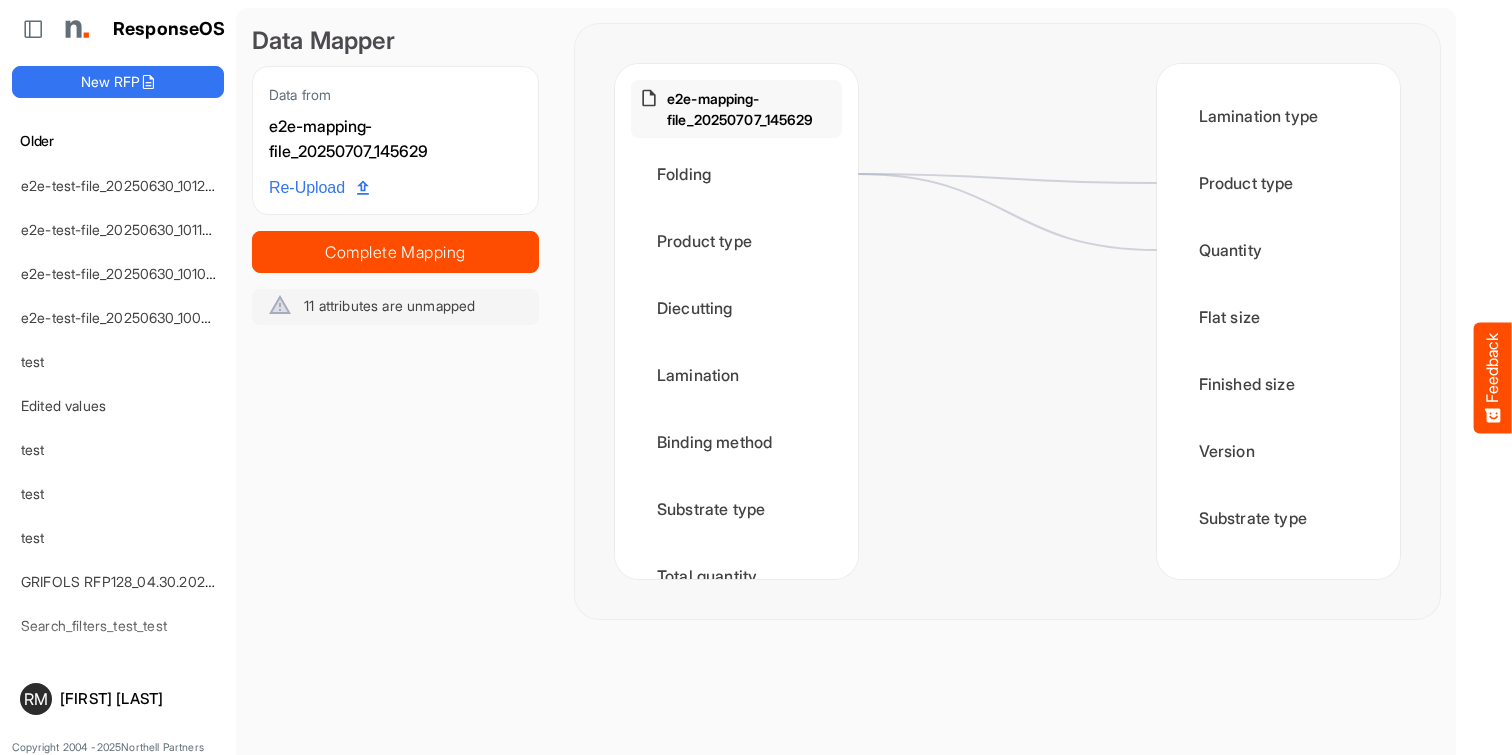 scroll, scrollTop: 1530, scrollLeft: 0, axis: vertical 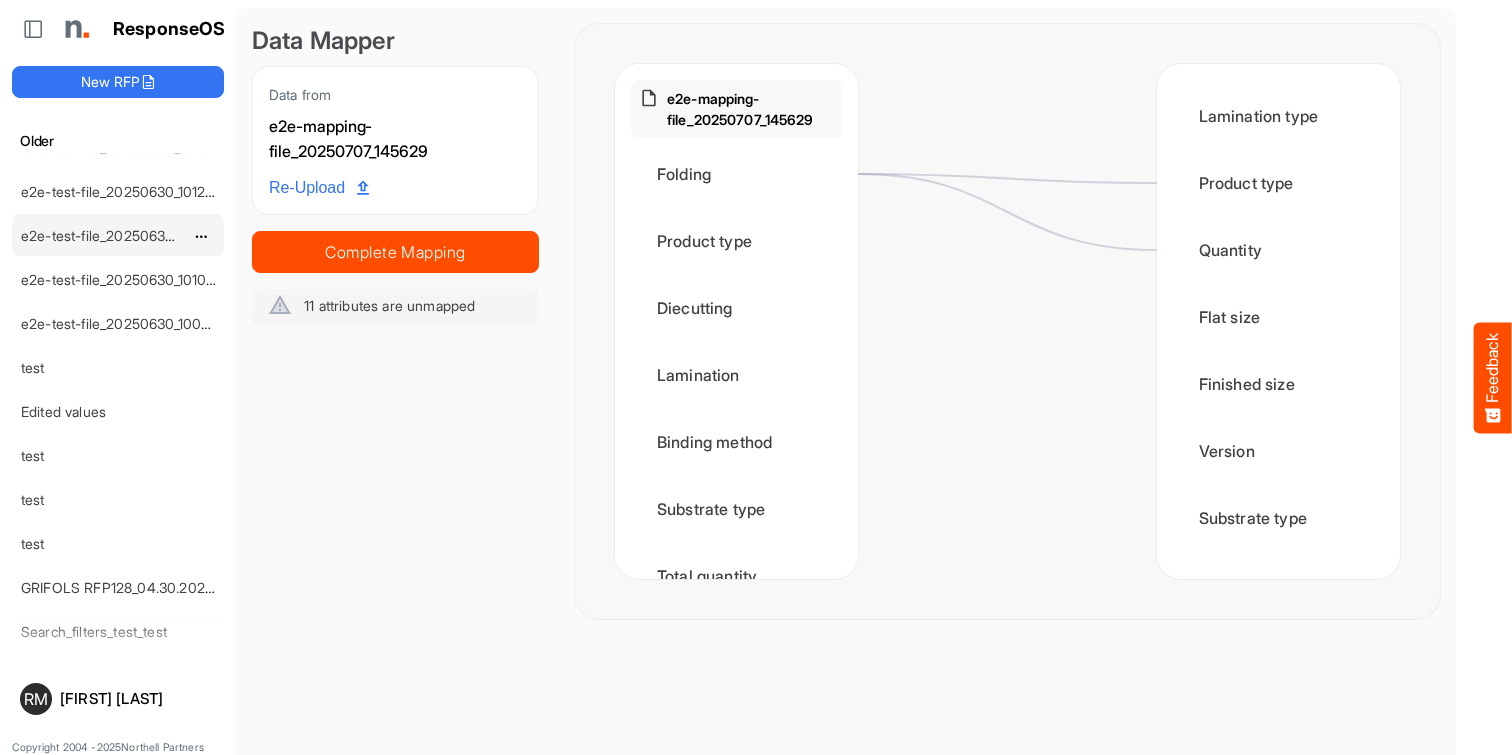 click on "e2e-test-file_20250630_101126" at bounding box center [120, 235] 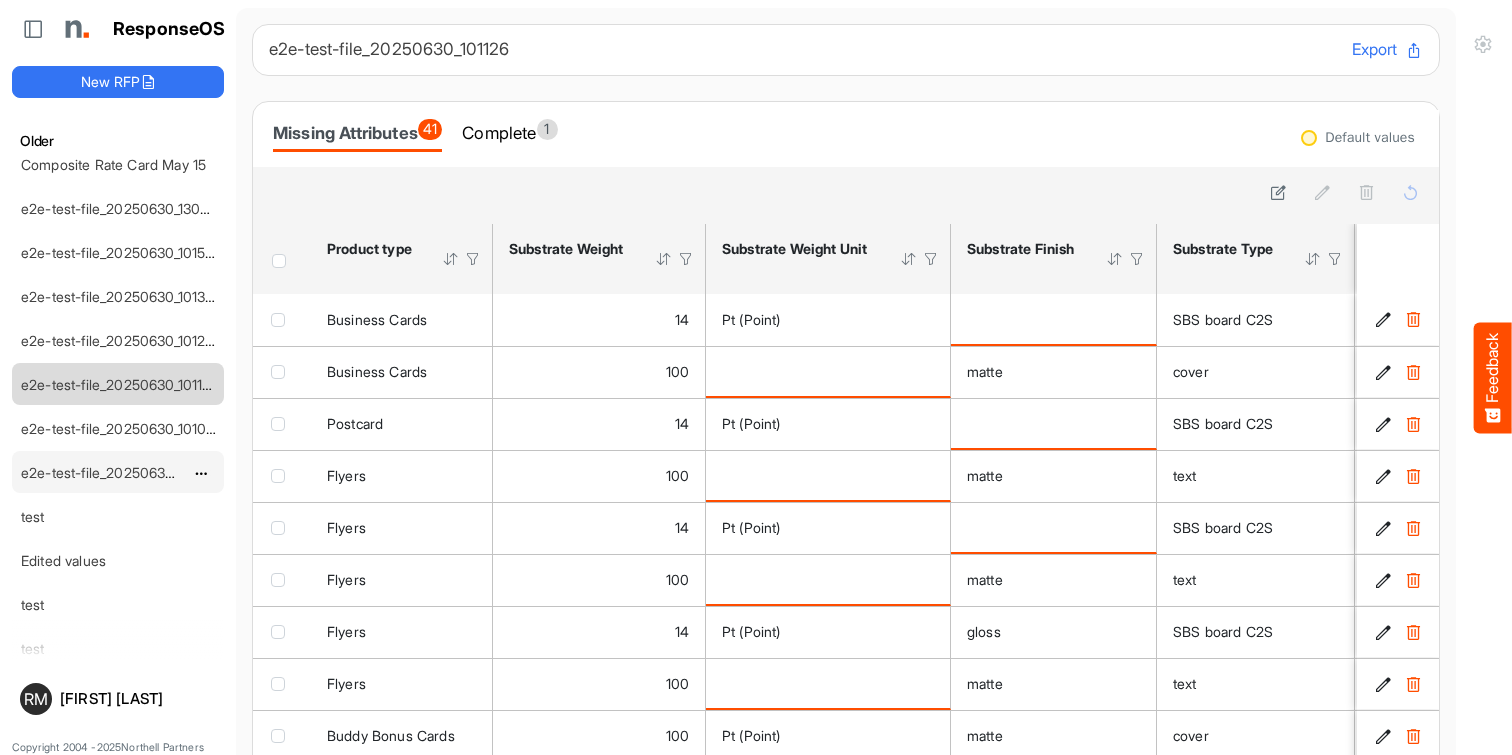 scroll, scrollTop: 1376, scrollLeft: 0, axis: vertical 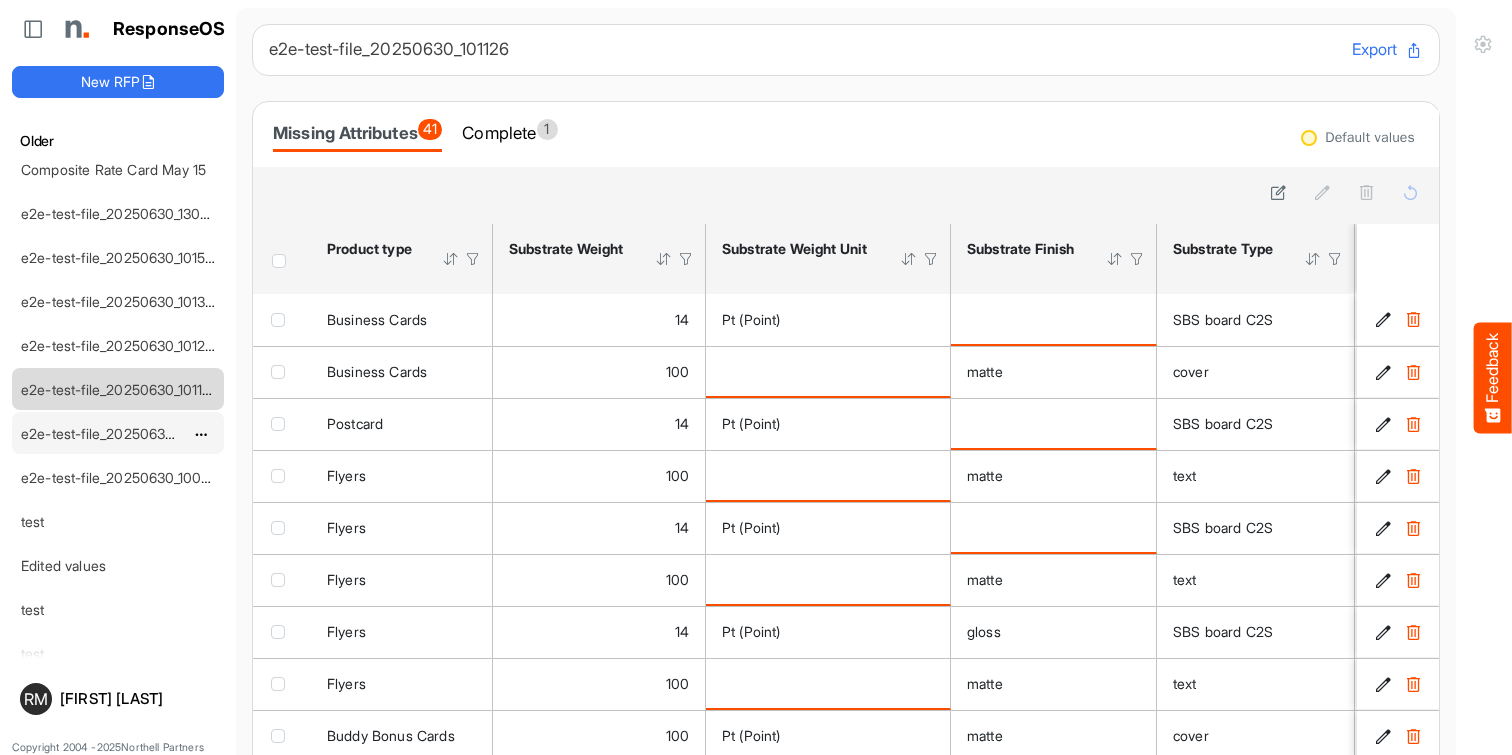 click on "e2e-test-file_20250630_101019" at bounding box center (120, 433) 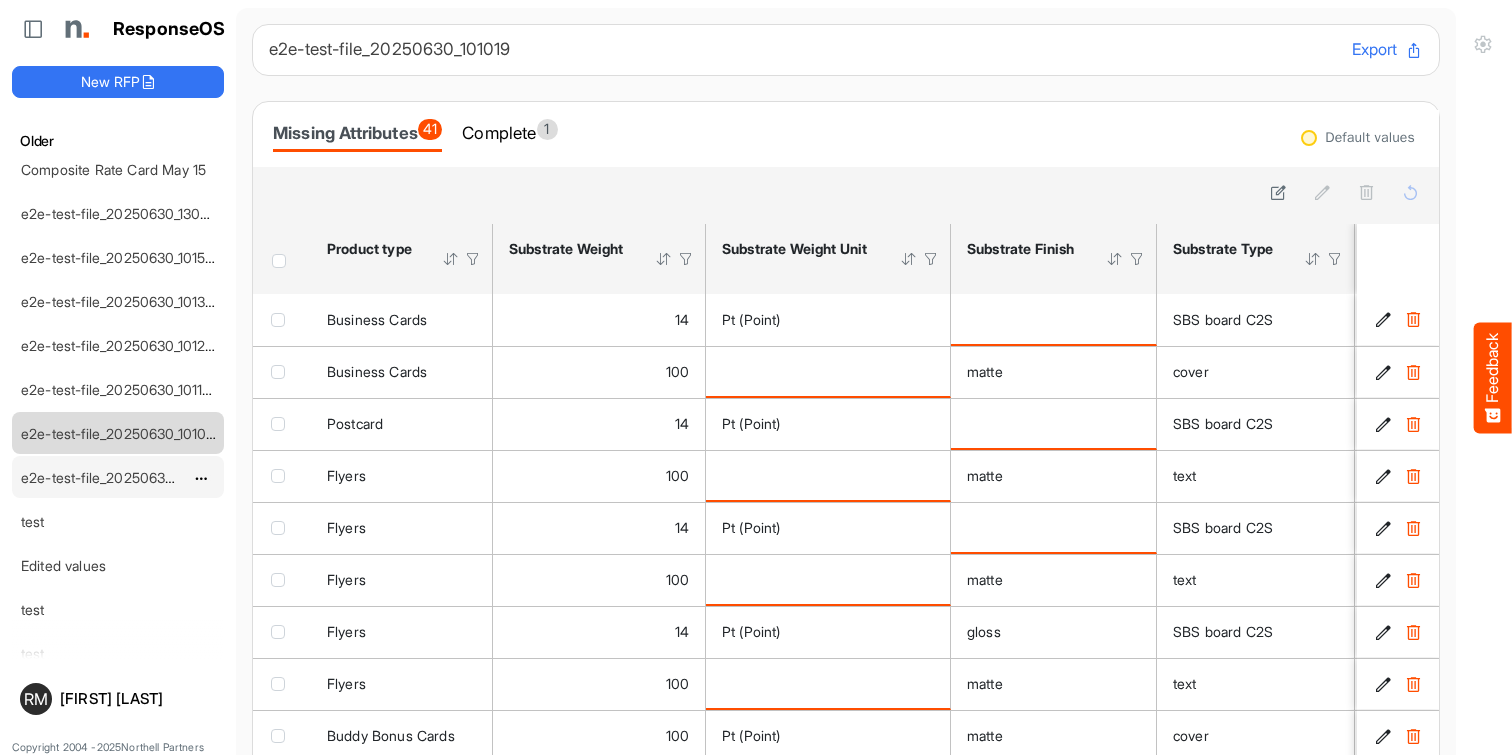click on "e2e-test-file_20250630_100910" at bounding box center (122, 477) 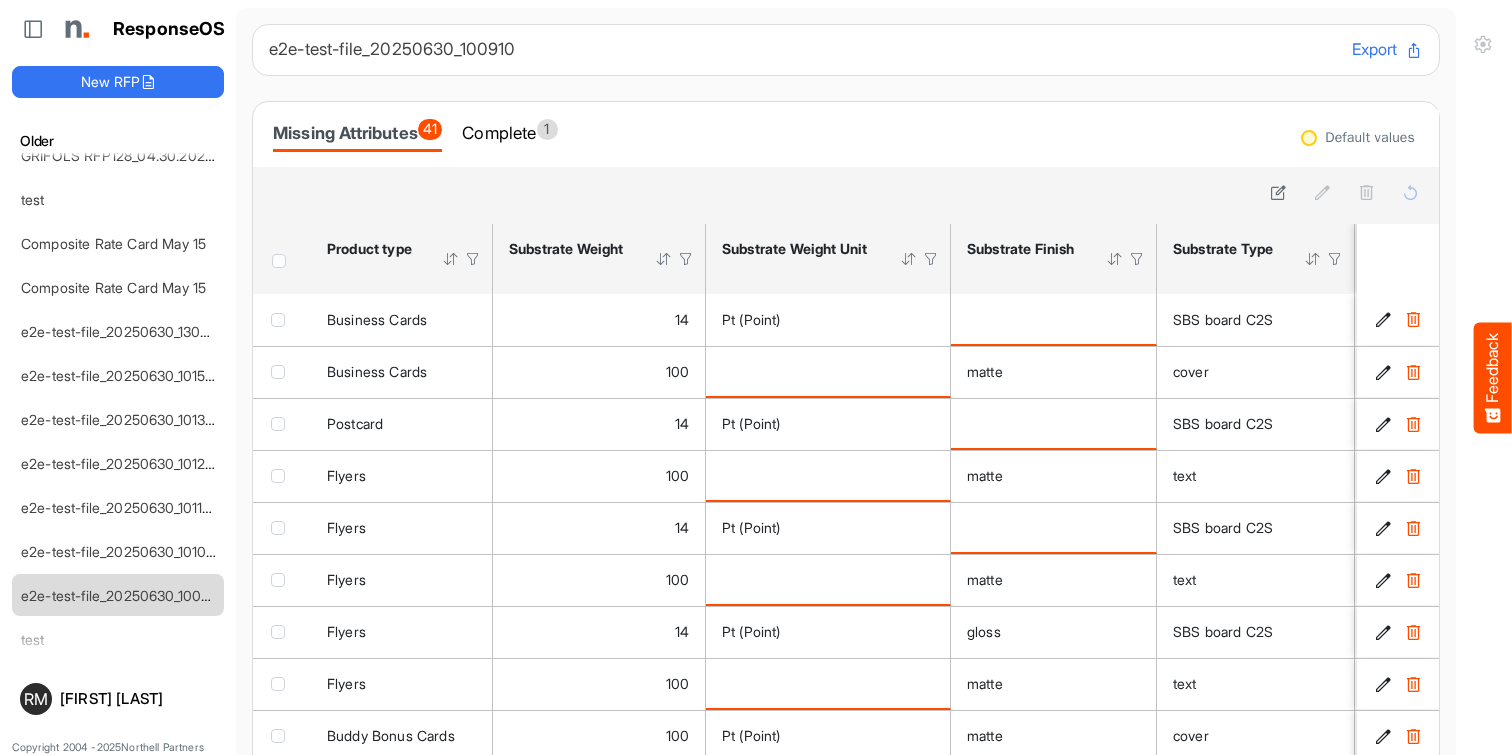 scroll, scrollTop: 1242, scrollLeft: 0, axis: vertical 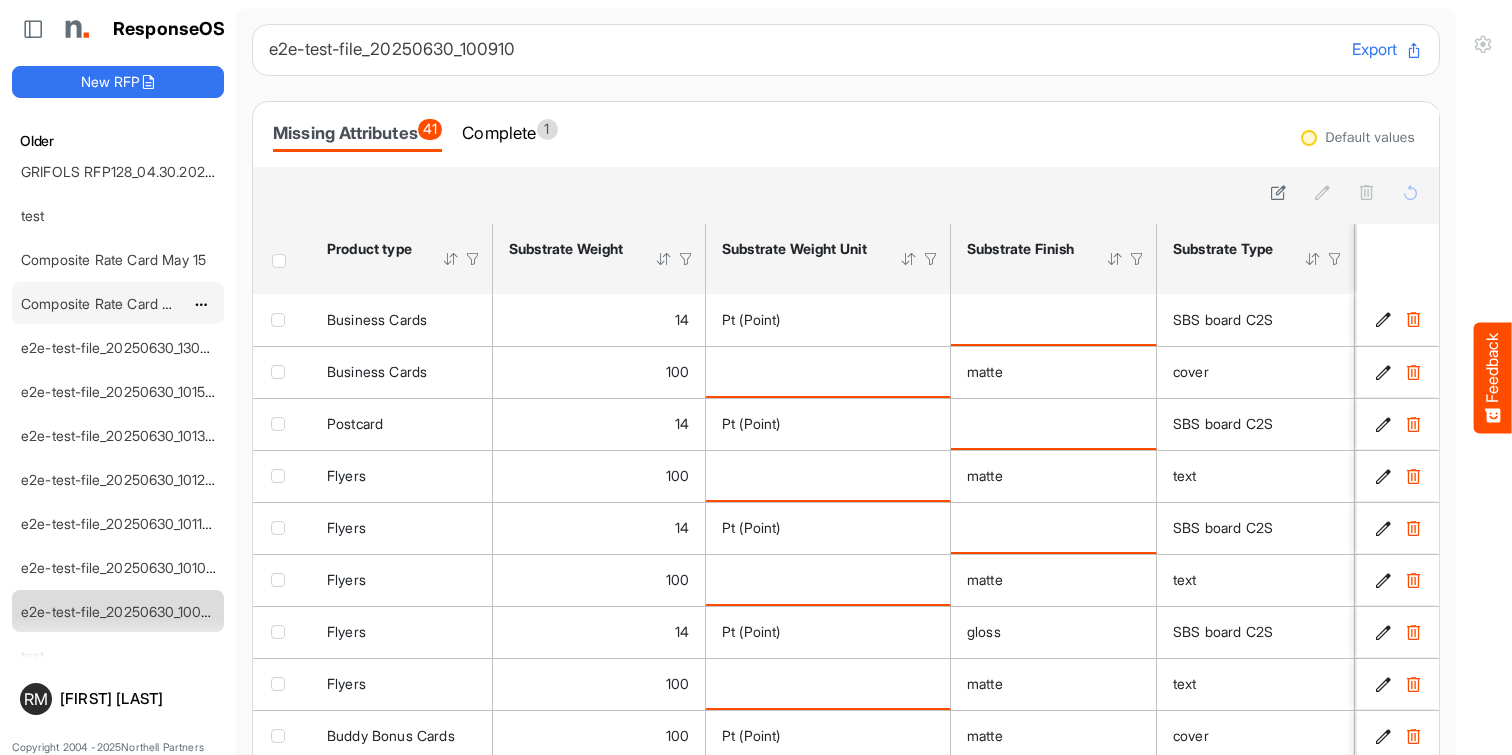 click on "Composite Rate Card May 15" at bounding box center (113, 303) 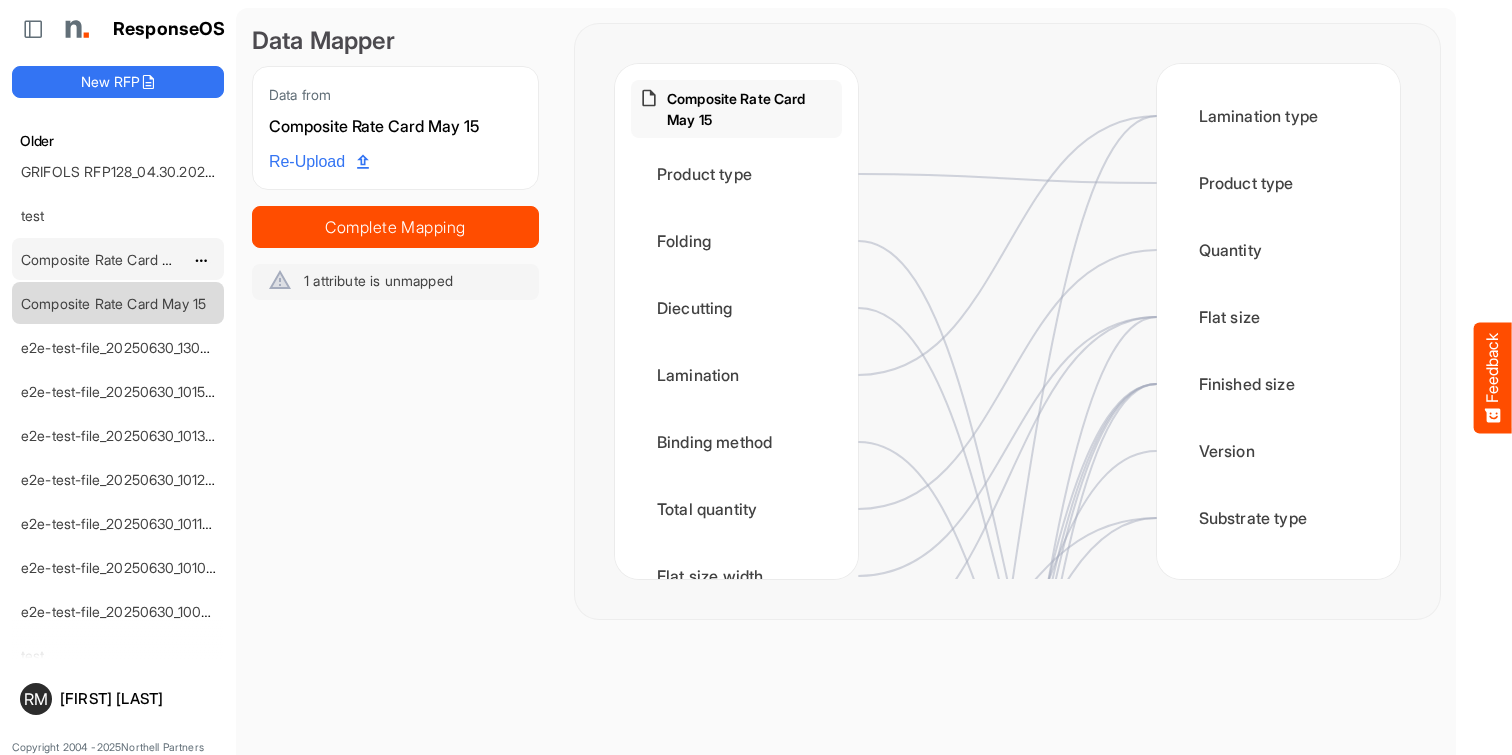 click on "Composite Rate Card May 15" at bounding box center (119, -818) 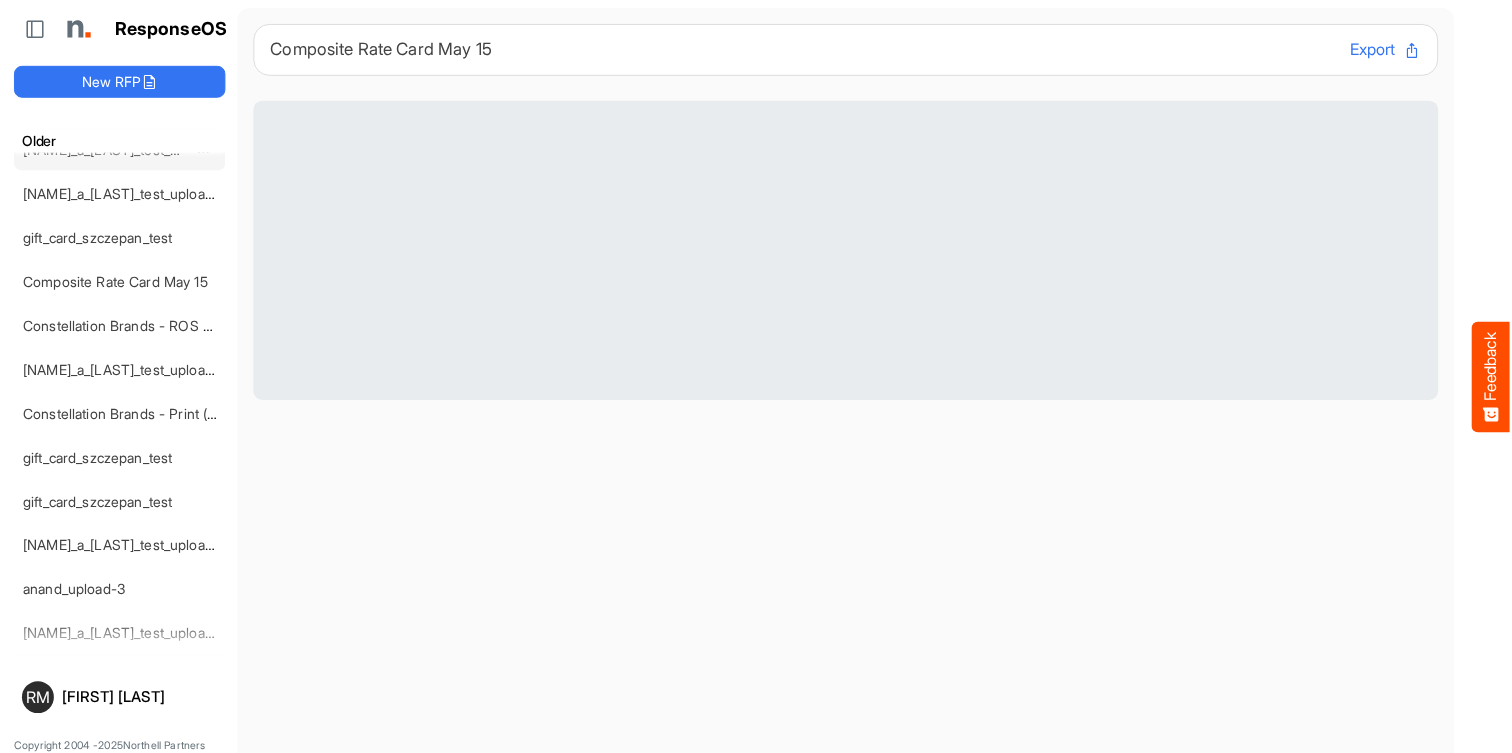 scroll, scrollTop: 2056, scrollLeft: 0, axis: vertical 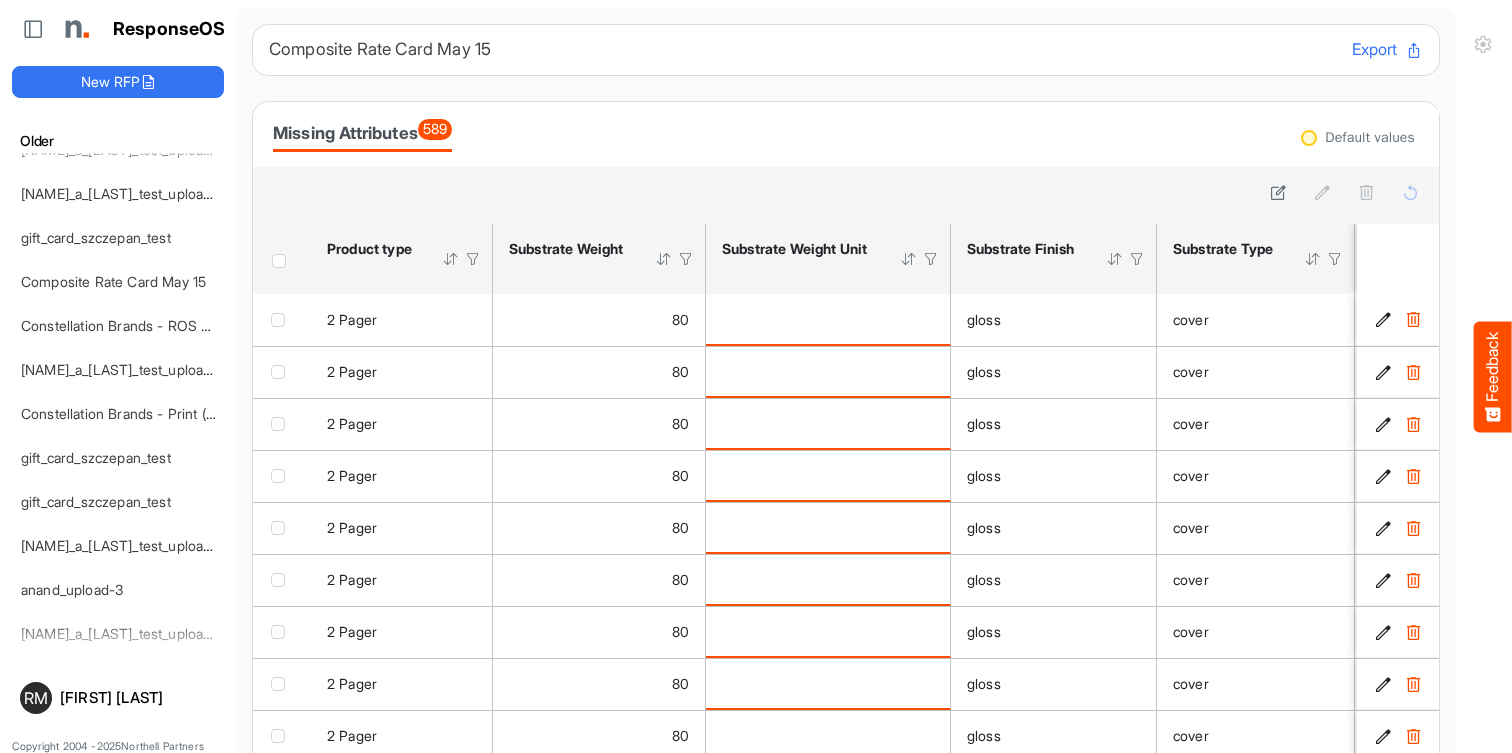 click on "ResponseOS" at bounding box center (169, 29) 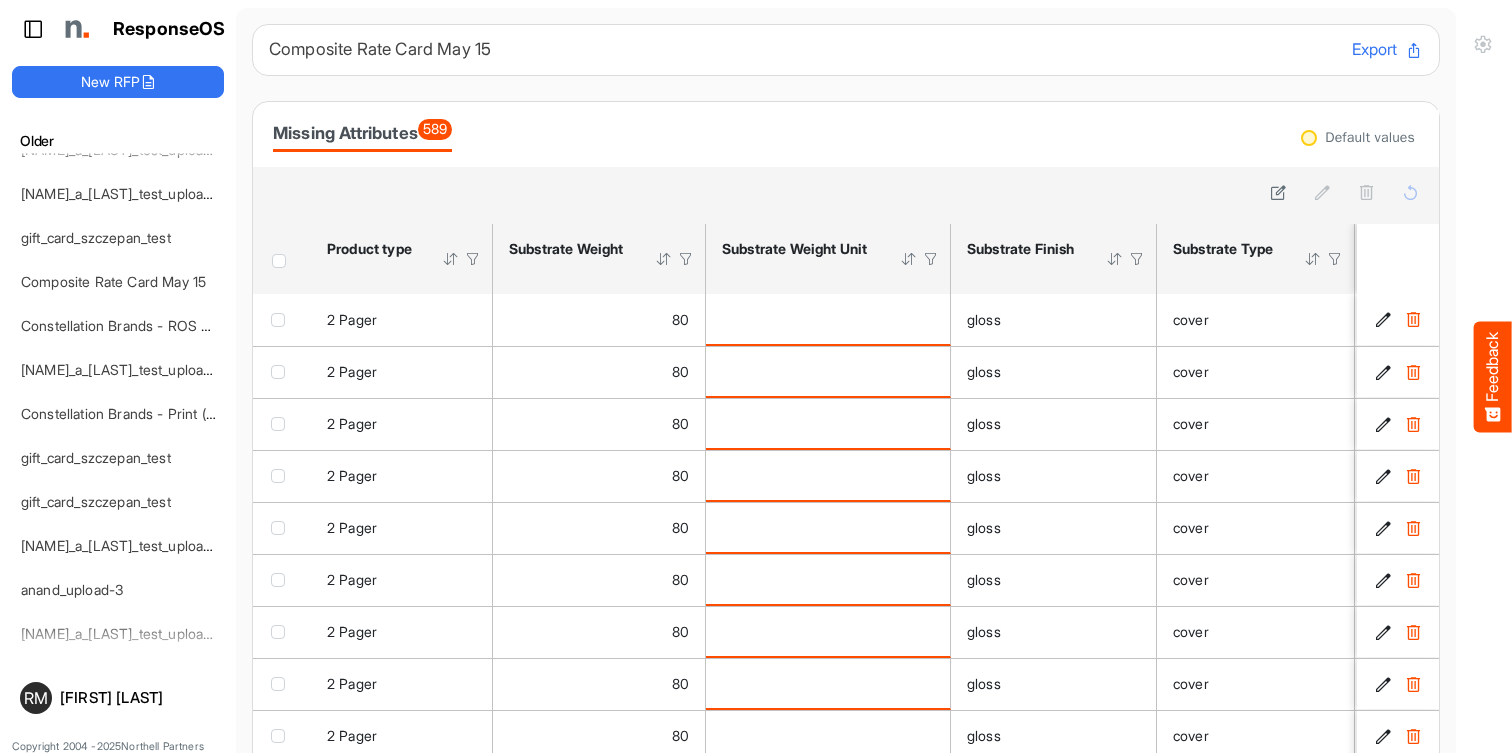 click at bounding box center [33, 29] 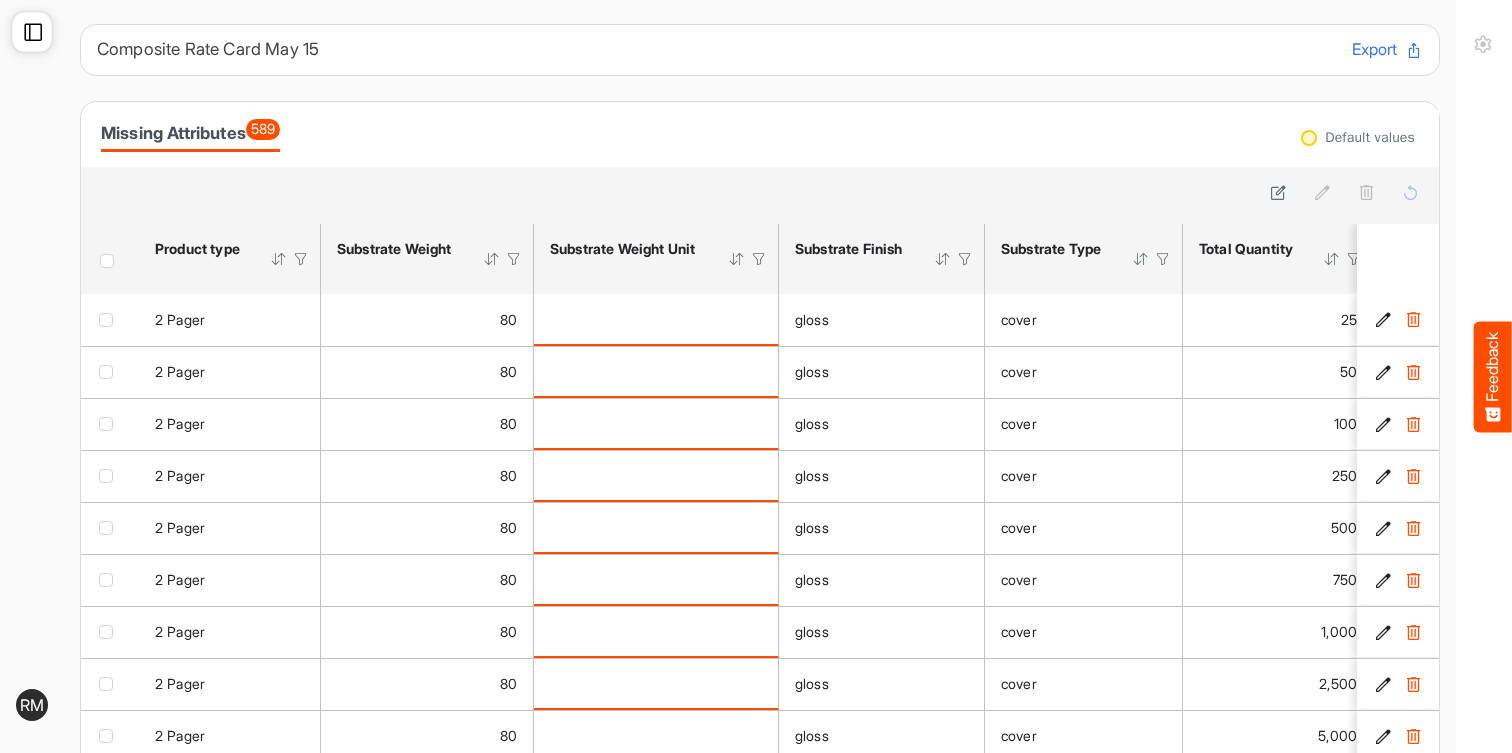click at bounding box center [33, 32] 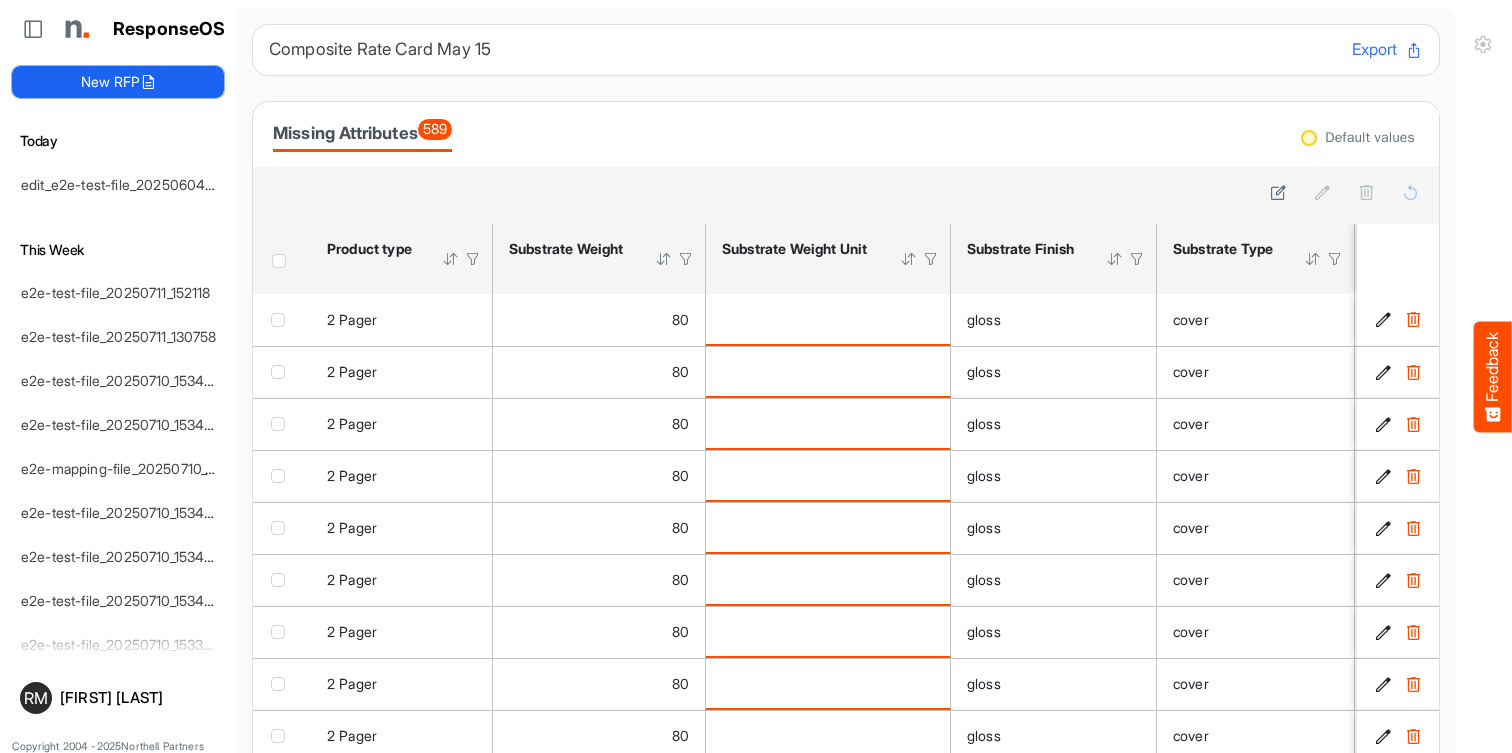 click on "New RFP" at bounding box center [118, 82] 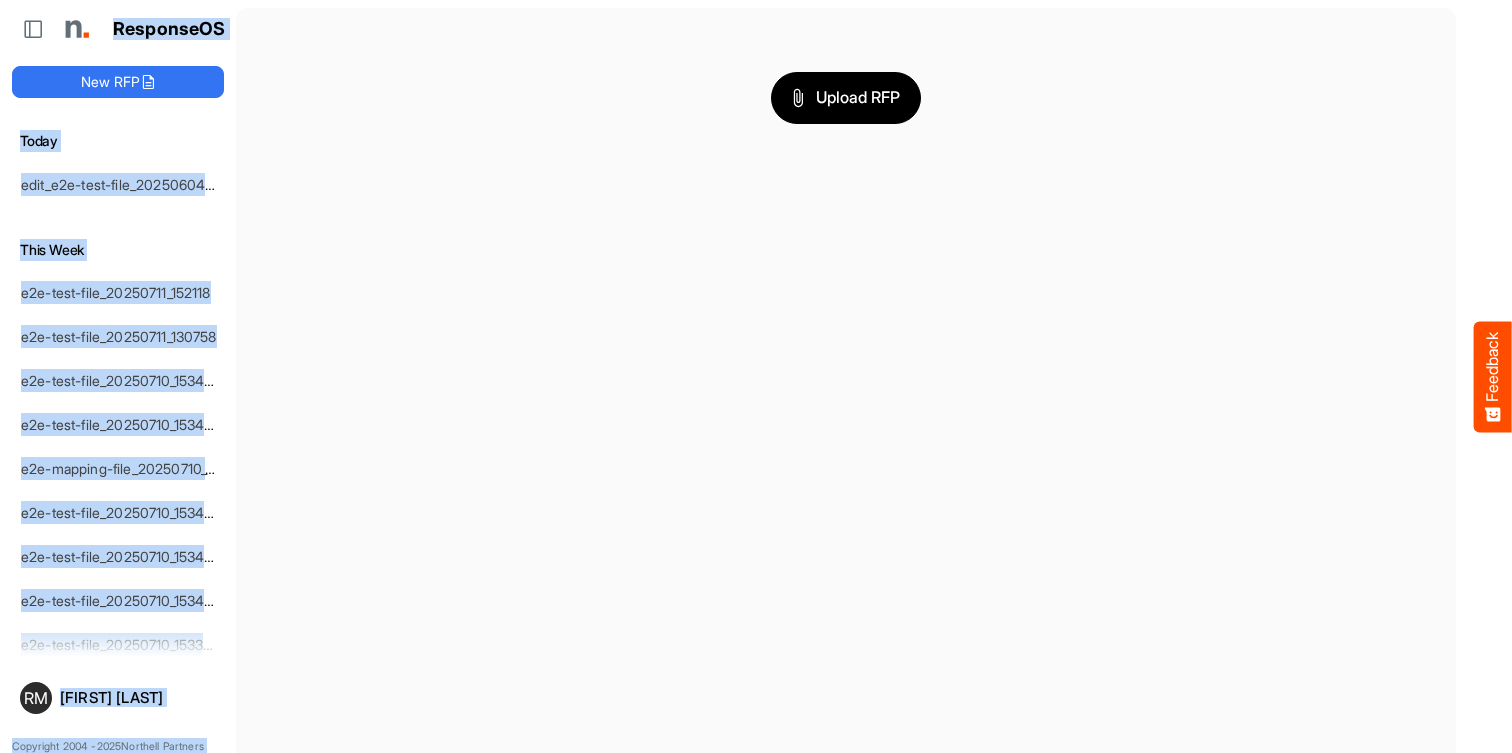 drag, startPoint x: 113, startPoint y: 21, endPoint x: 262, endPoint y: 26, distance: 149.08386 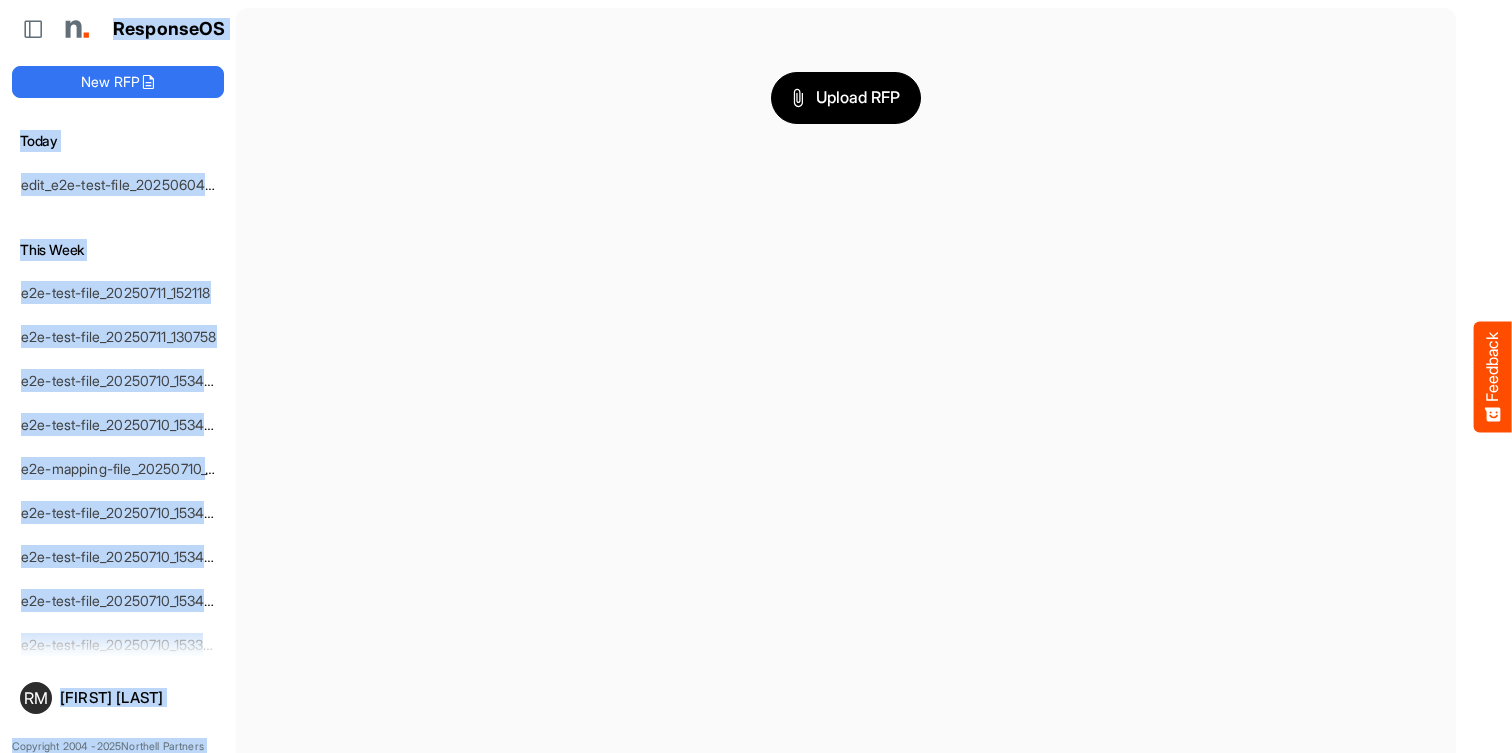 click on "Upload RFP" at bounding box center [846, 98] 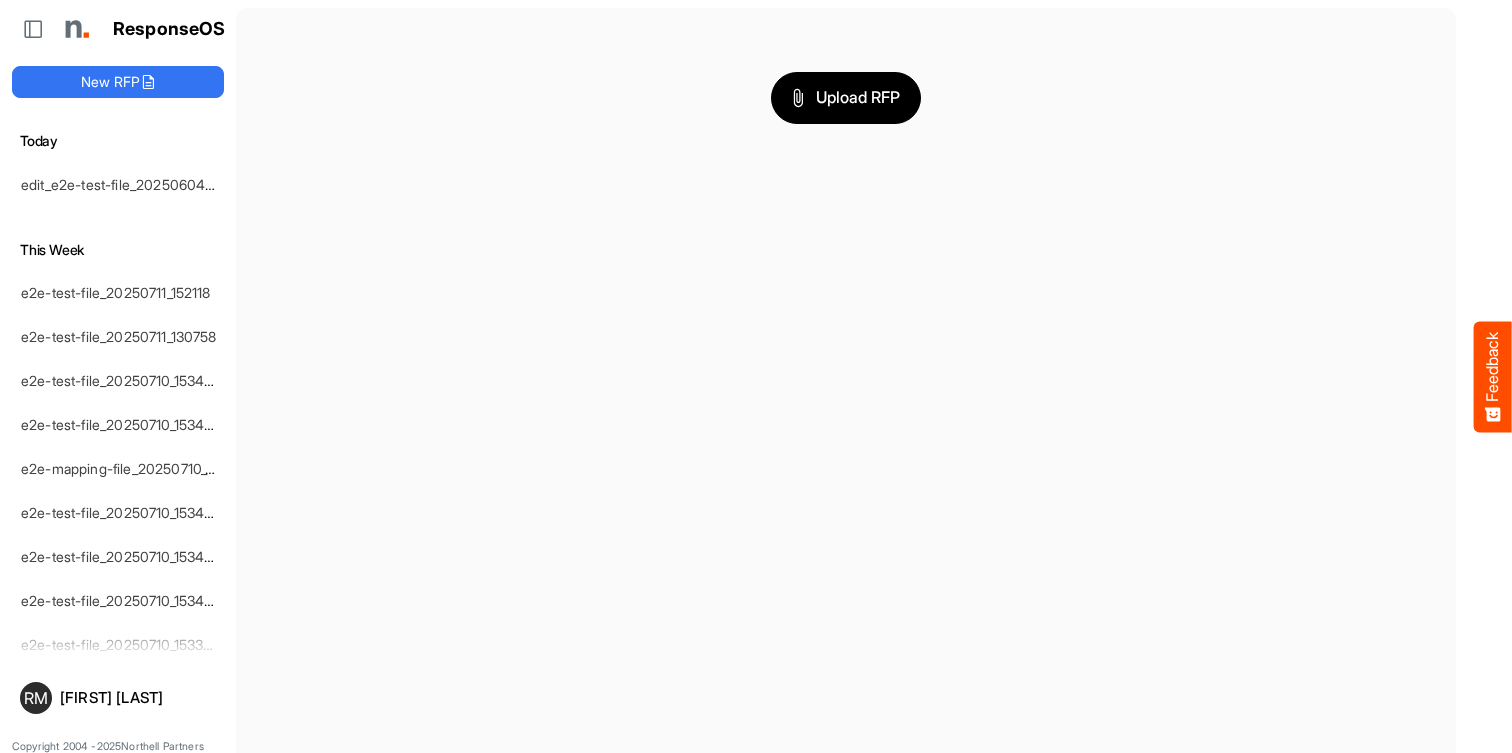 click at bounding box center [75, 29] 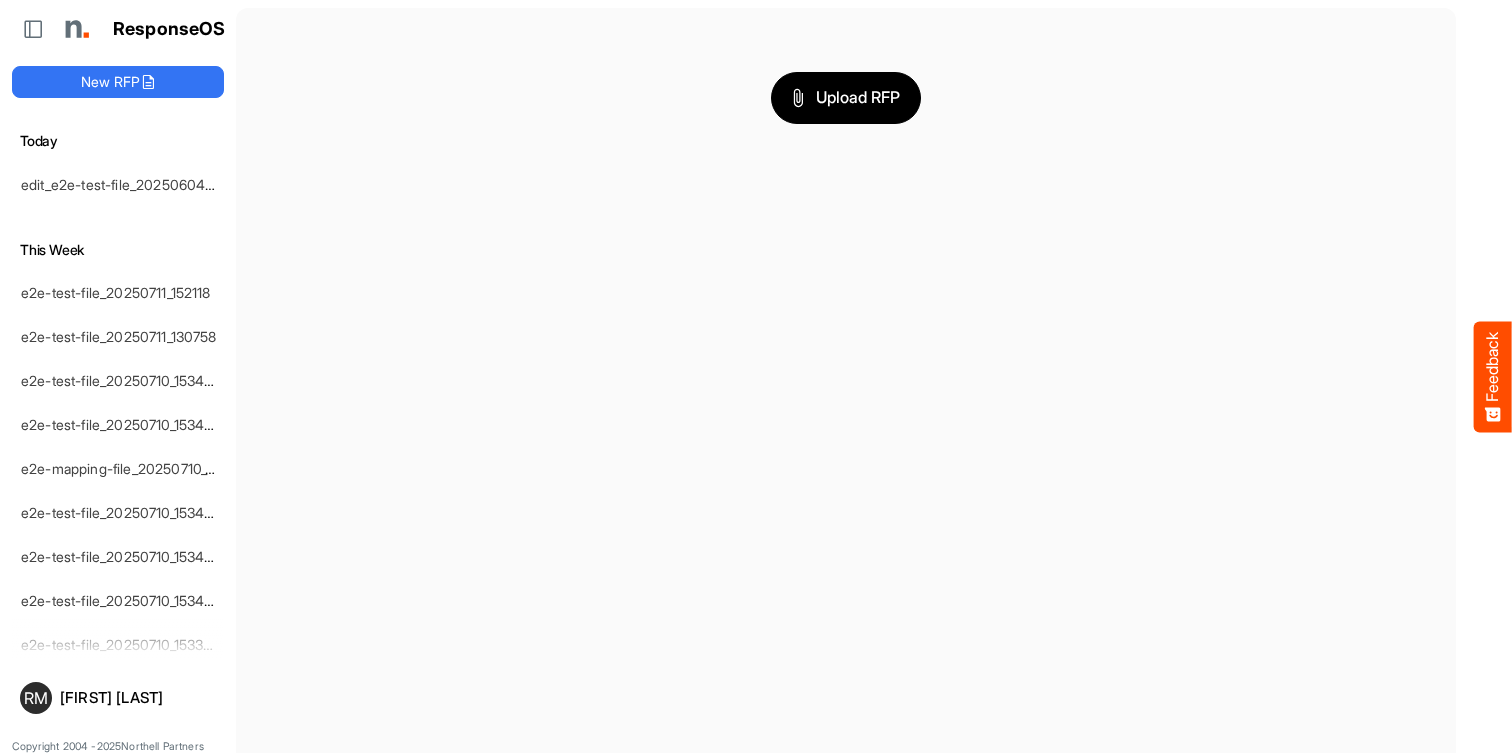 drag, startPoint x: 58, startPoint y: 20, endPoint x: 319, endPoint y: 0, distance: 261.76517 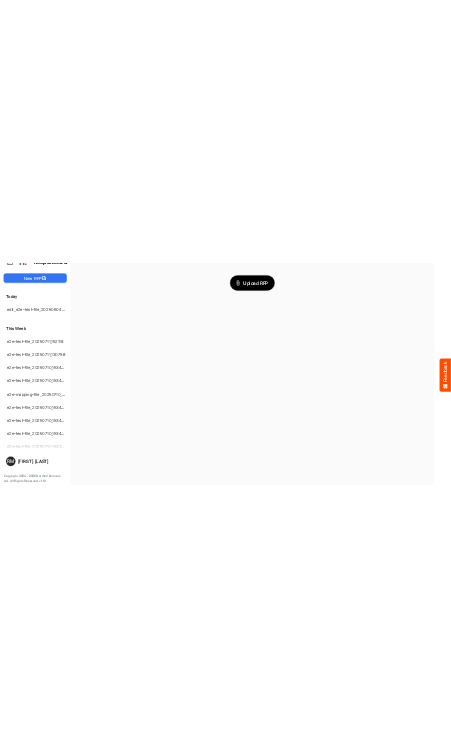 scroll, scrollTop: 0, scrollLeft: 0, axis: both 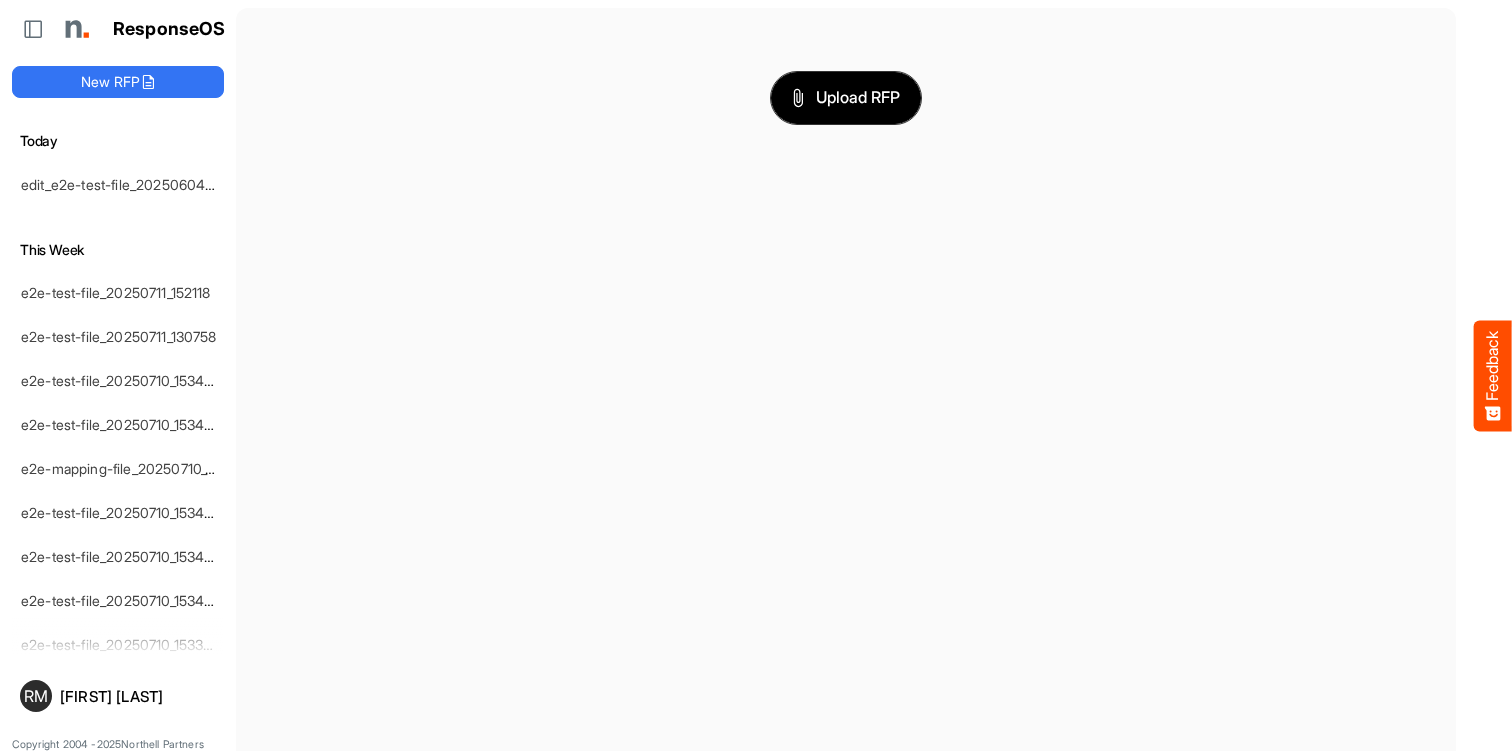 click on "Upload RFP" at bounding box center [846, 98] 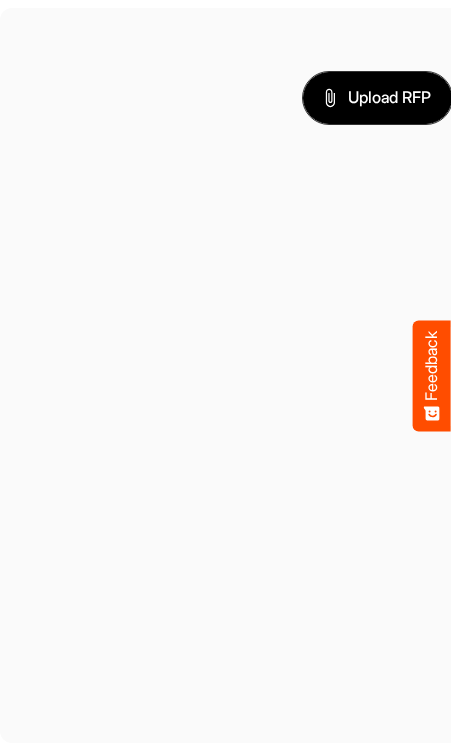 click on "Upload RFP" at bounding box center [378, 98] 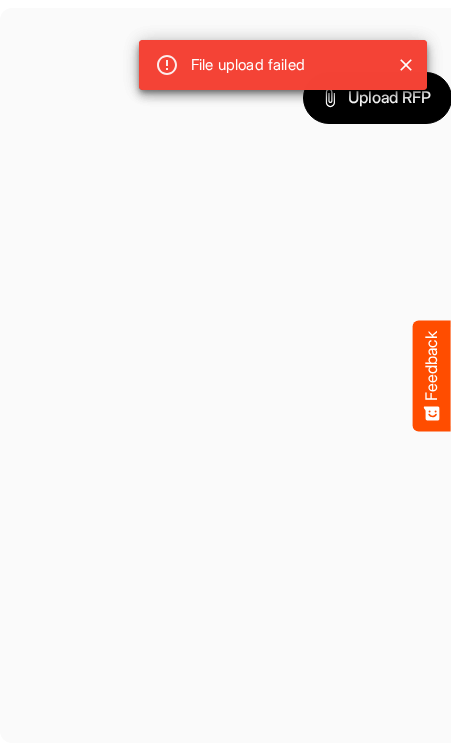 click on "File upload failed" at bounding box center [248, 64] 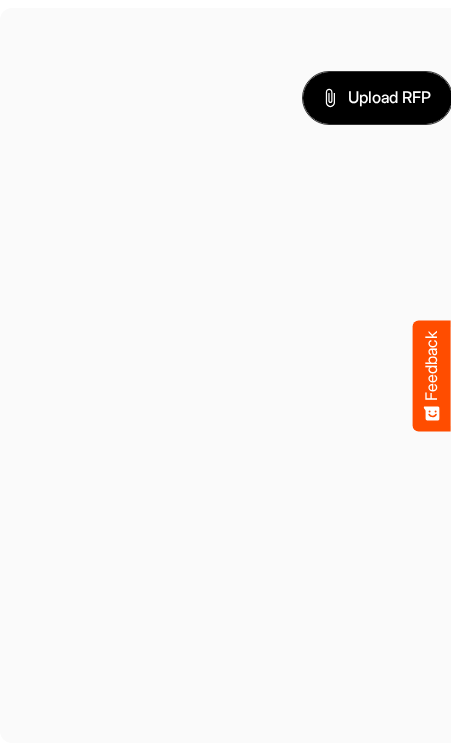 click on "Upload RFP" at bounding box center (378, 98) 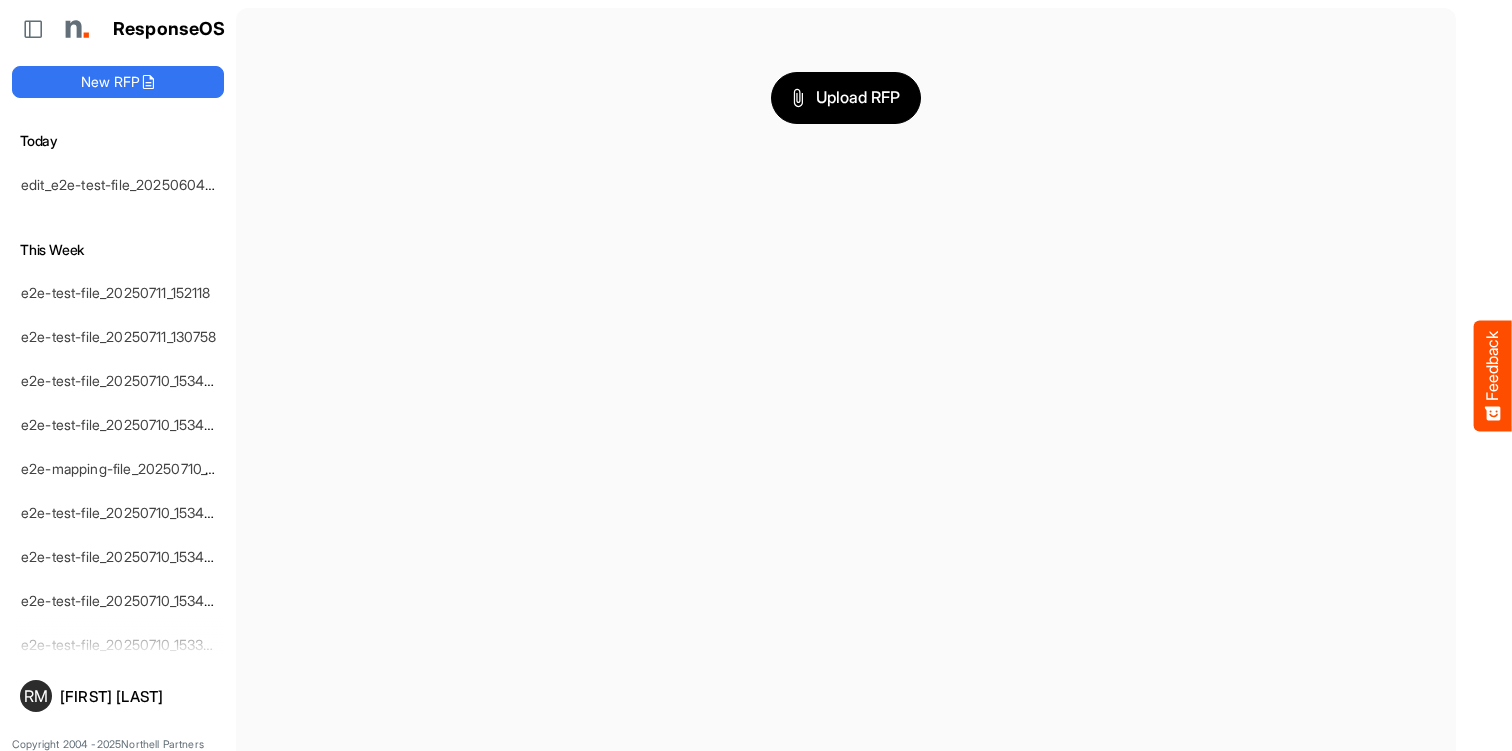 click on "This Week" at bounding box center (118, 250) 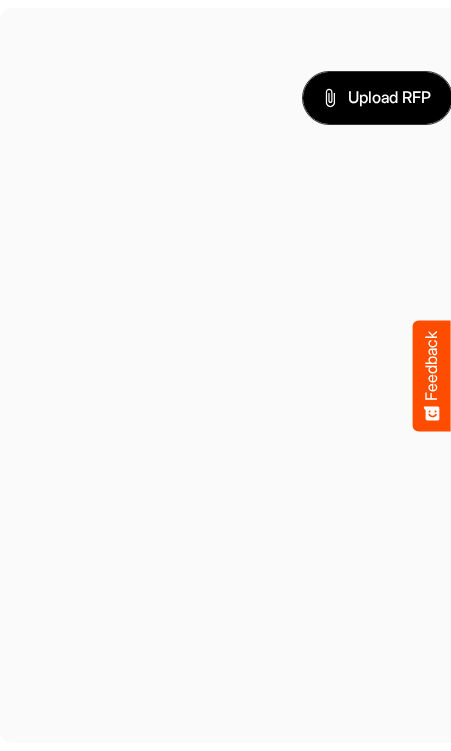 click on "Upload RFP" at bounding box center [378, 98] 